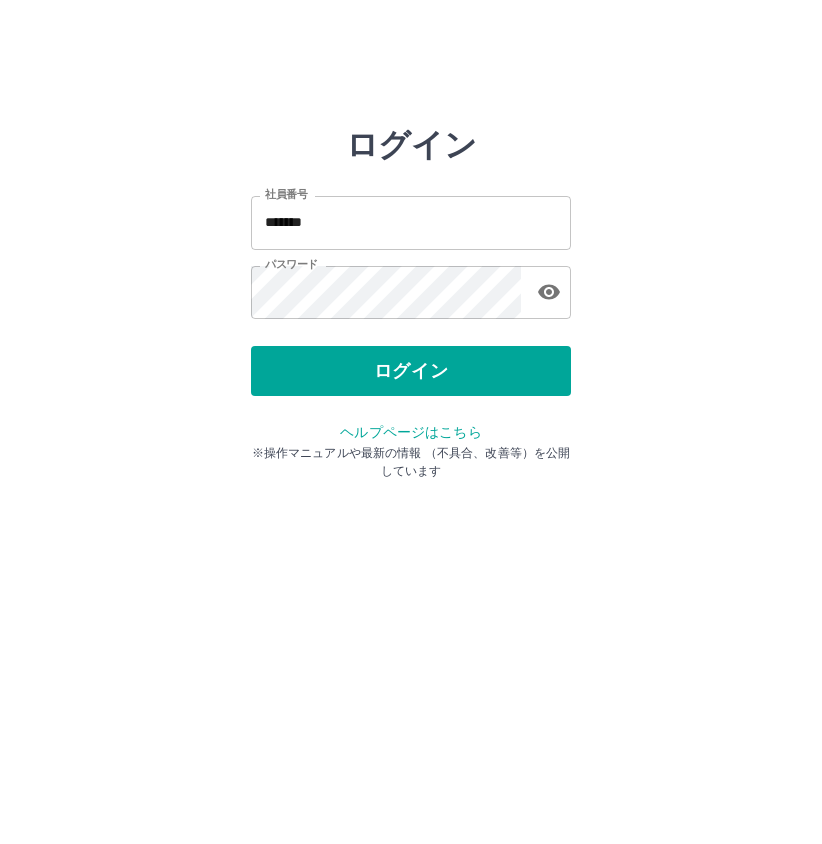 scroll, scrollTop: 0, scrollLeft: 0, axis: both 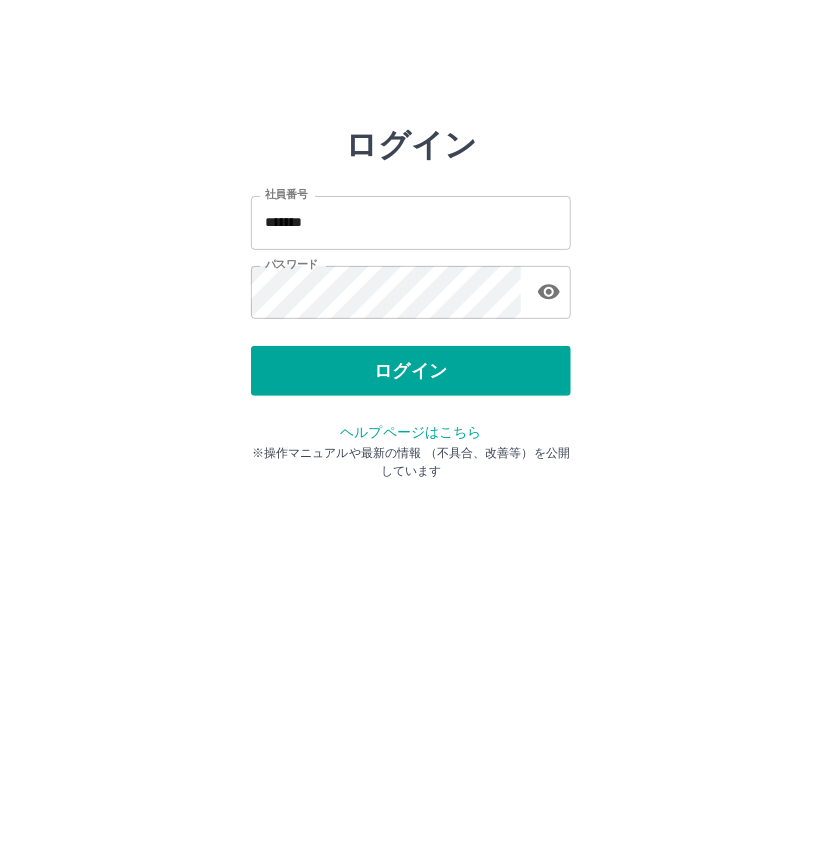 click on "ログイン" at bounding box center (411, 371) 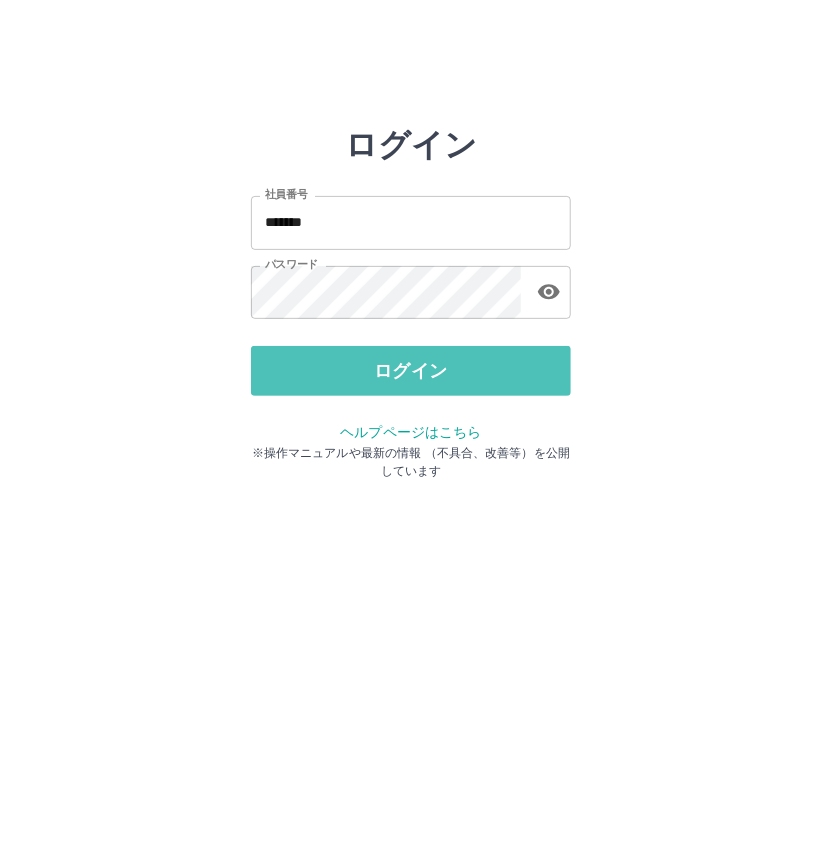 click on "ログイン" at bounding box center (411, 371) 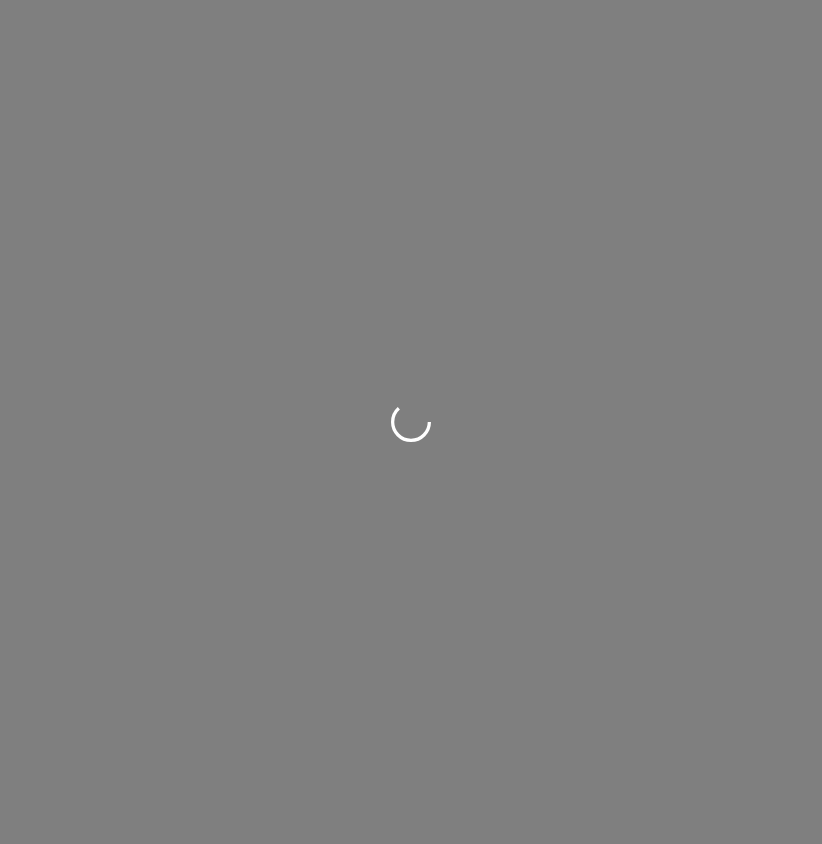 scroll, scrollTop: 0, scrollLeft: 0, axis: both 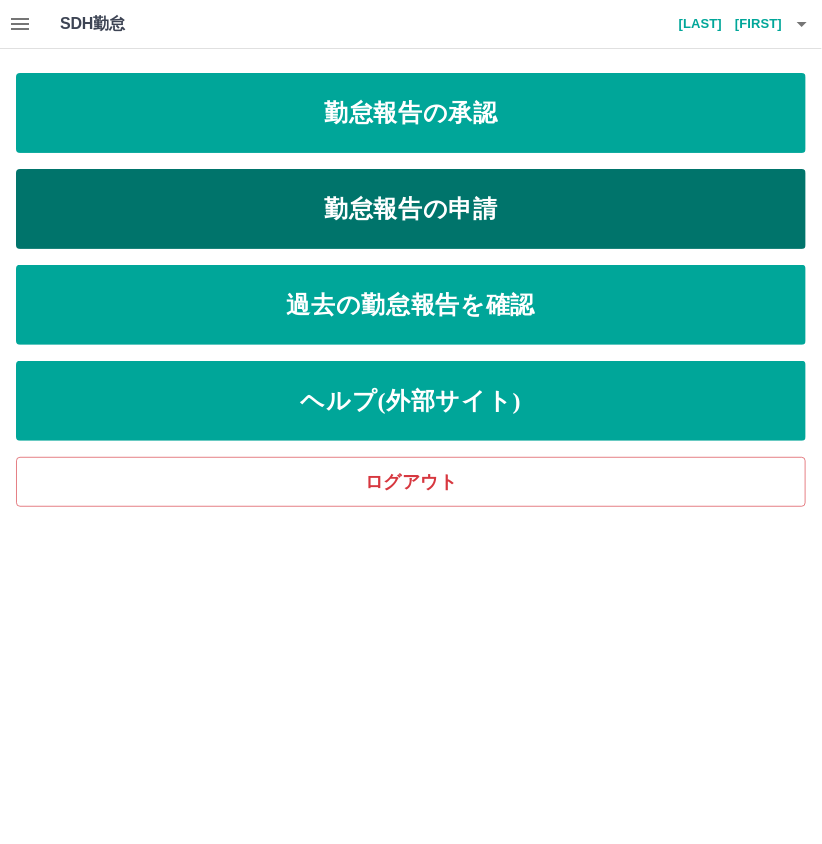 click on "勤怠報告の申請" at bounding box center [411, 209] 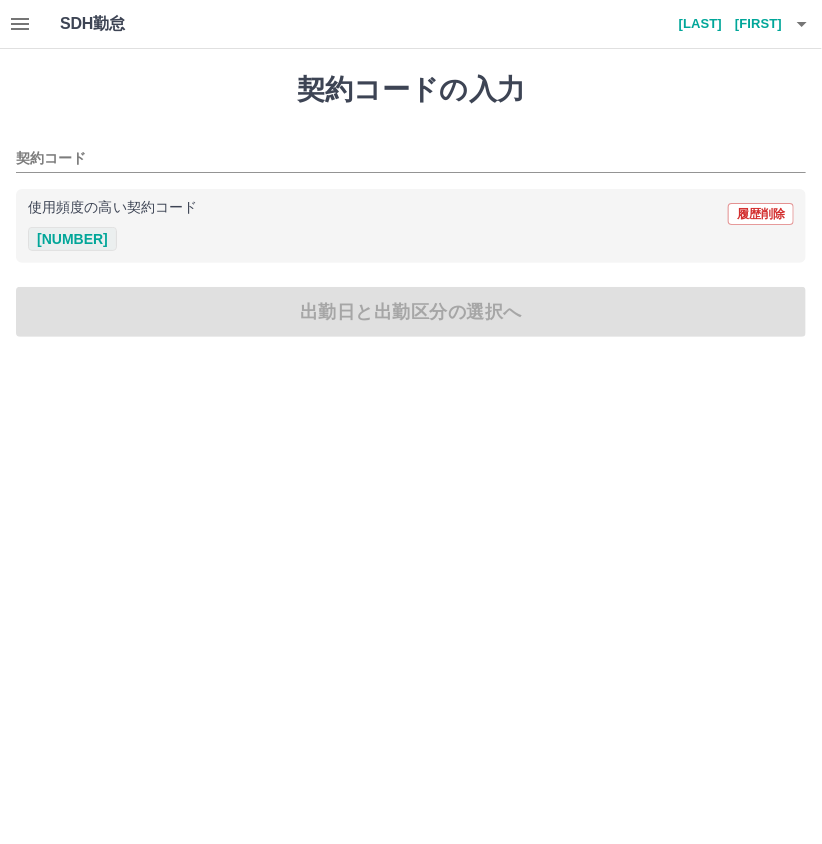 click on "[NUMBER]" at bounding box center [72, 239] 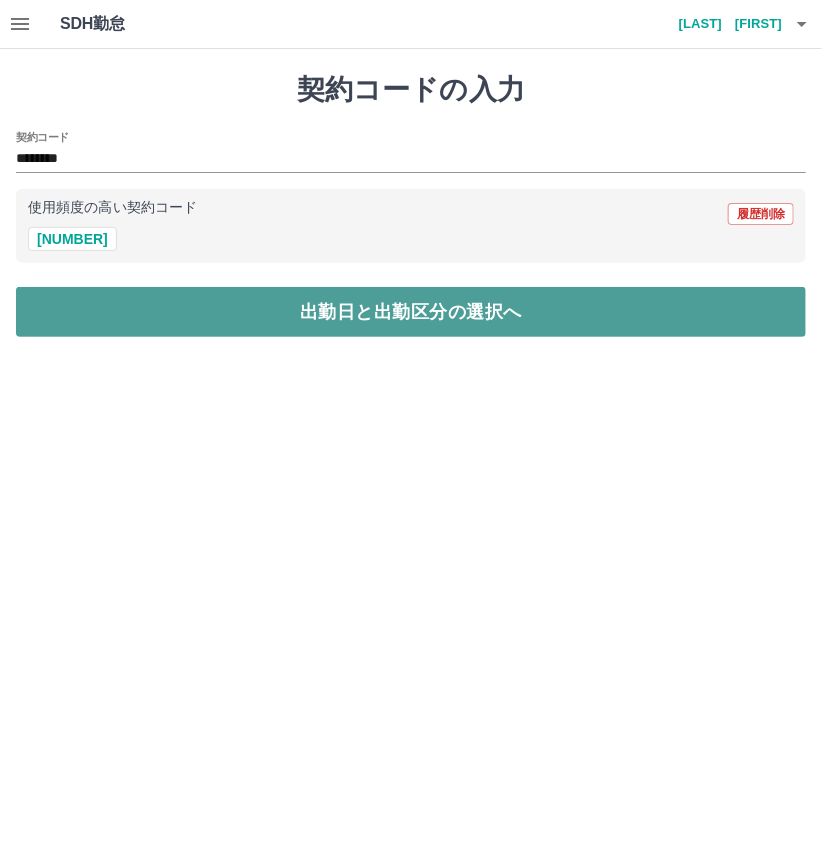 click on "出勤日と出勤区分の選択へ" at bounding box center (411, 312) 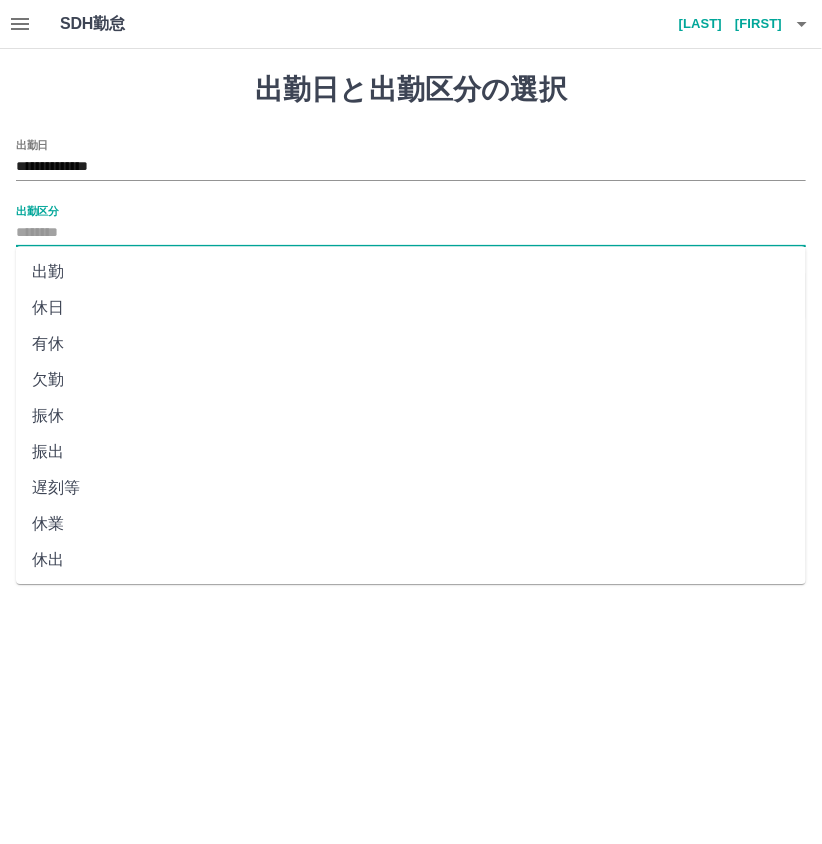 click on "出勤区分" at bounding box center [411, 233] 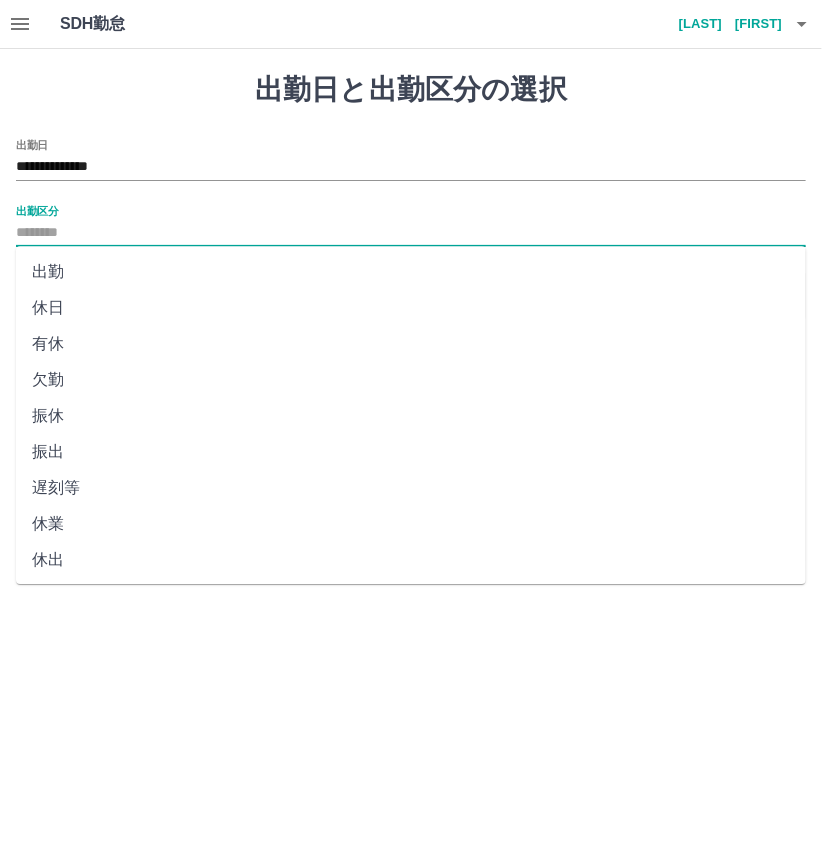 click on "出勤" at bounding box center (411, 272) 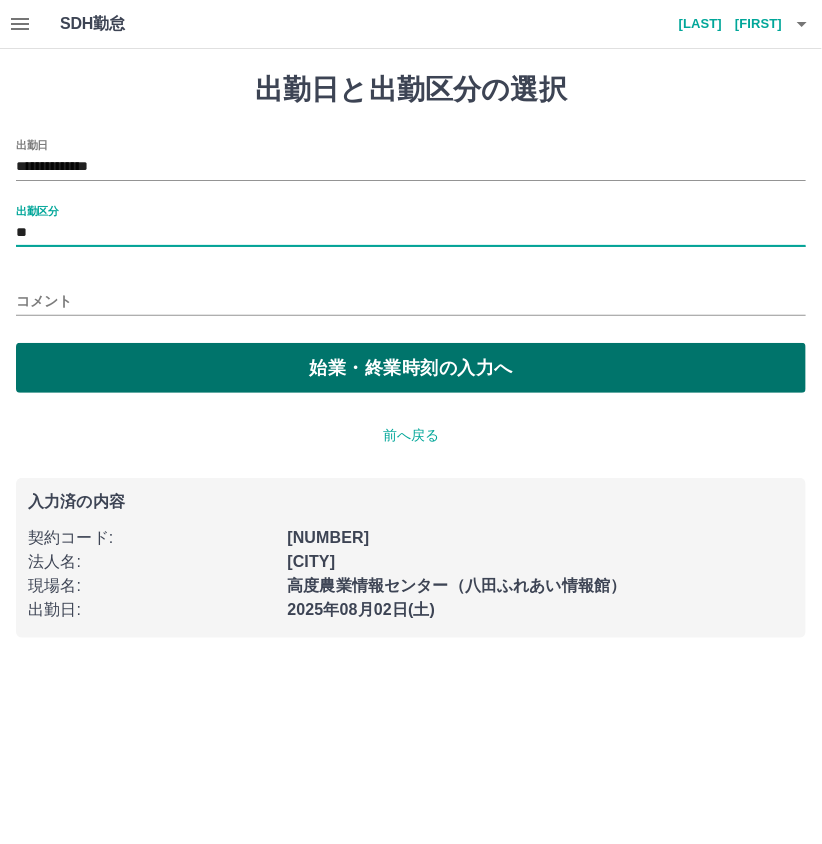 click on "始業・終業時刻の入力へ" at bounding box center (411, 368) 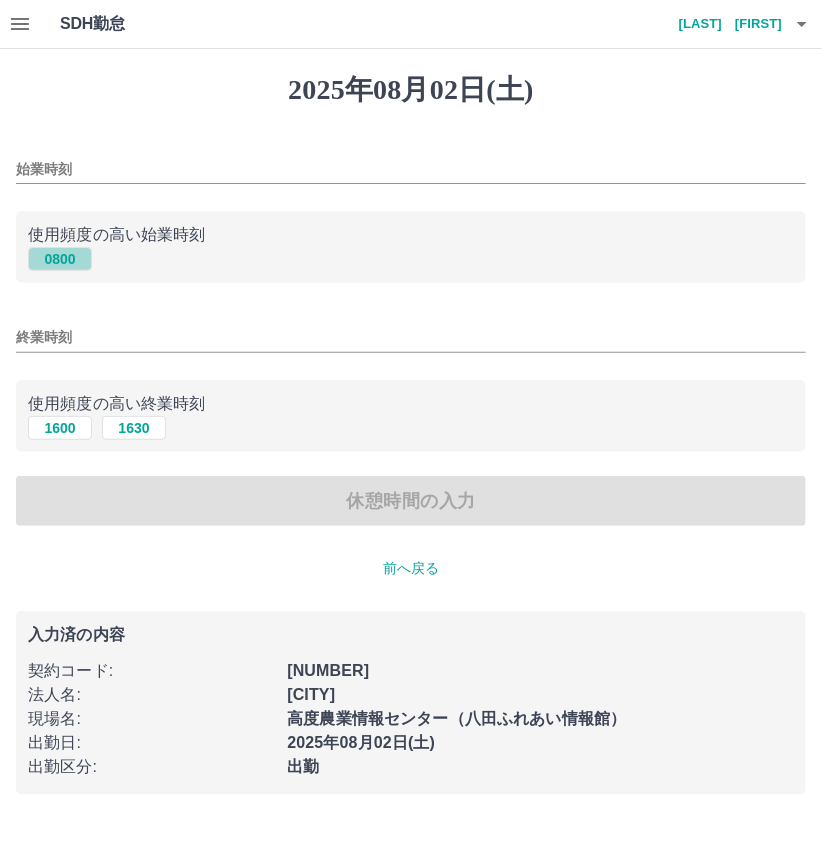 click on "0800" at bounding box center (60, 259) 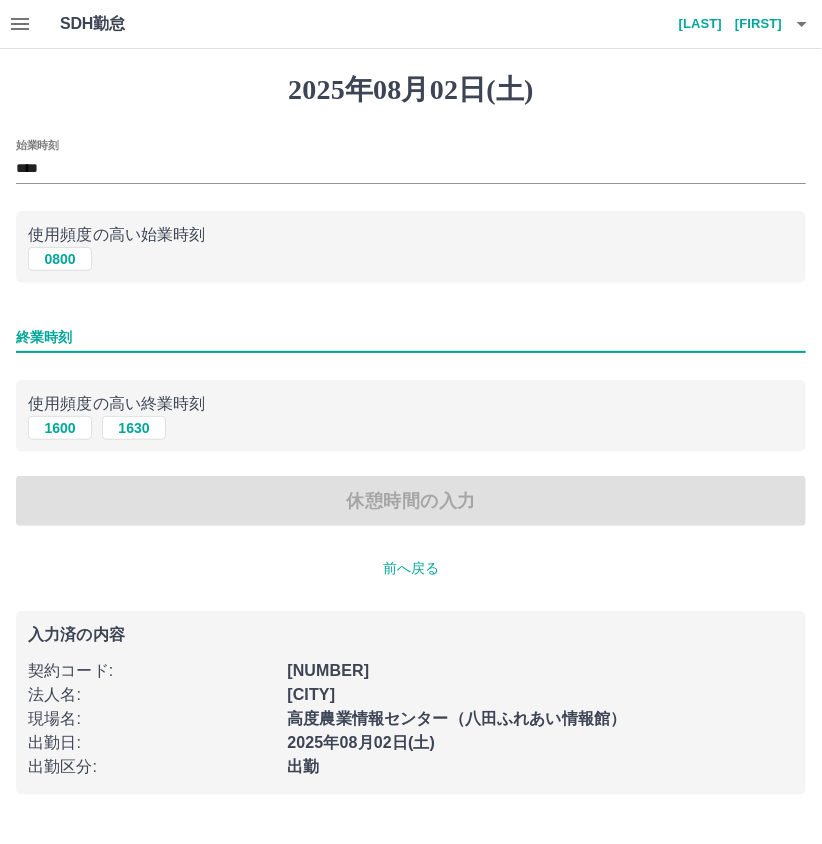 click on "終業時刻" at bounding box center [411, 337] 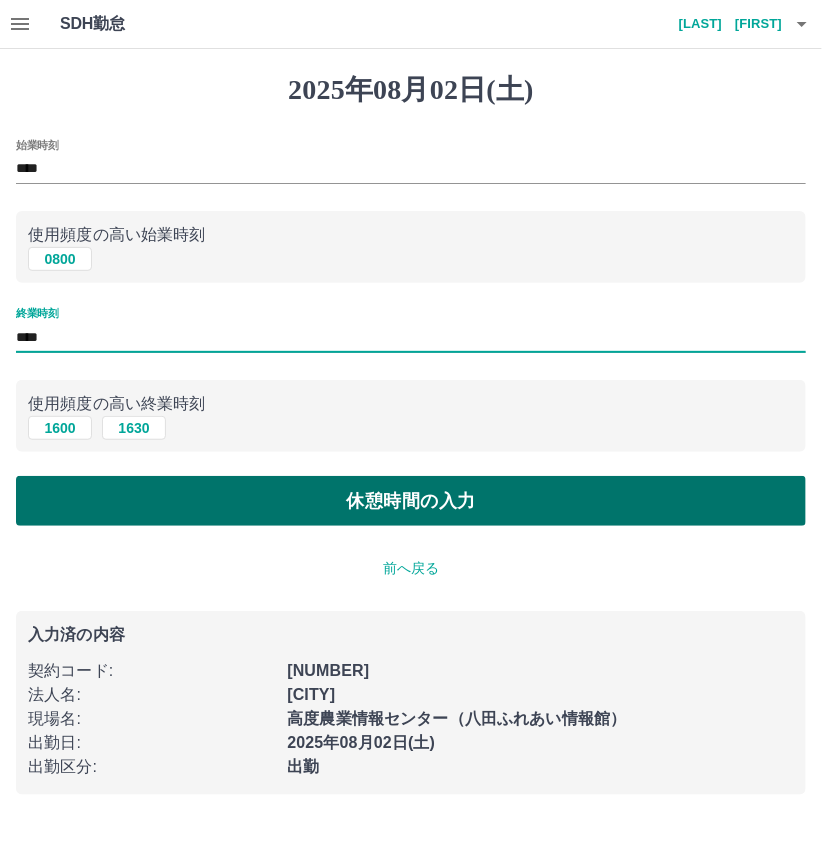 type on "****" 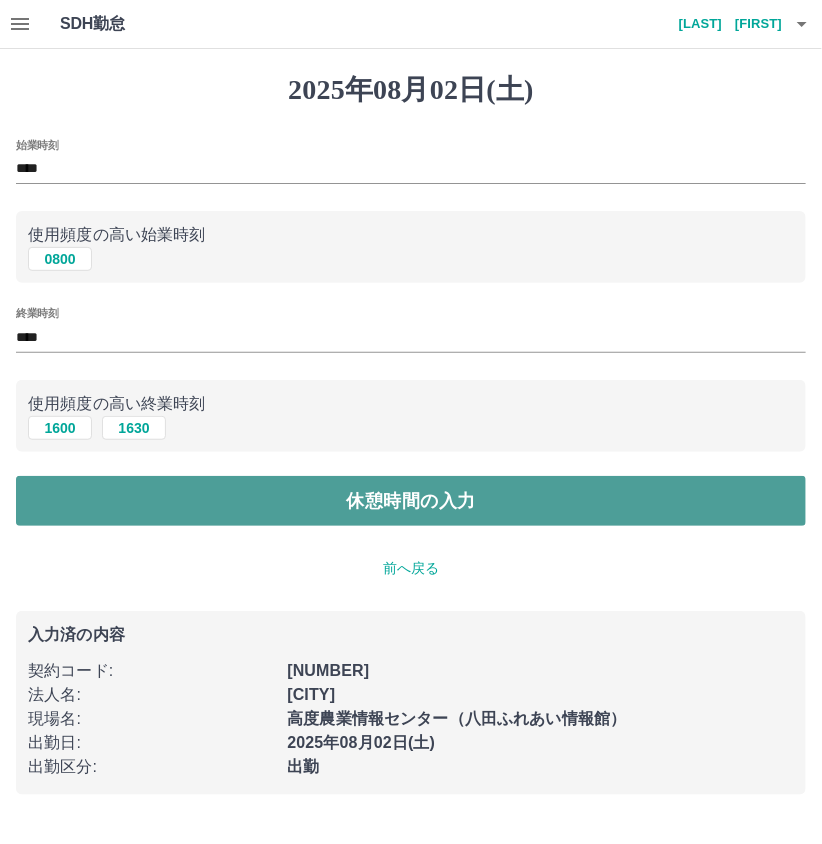 click on "休憩時間の入力" at bounding box center [411, 501] 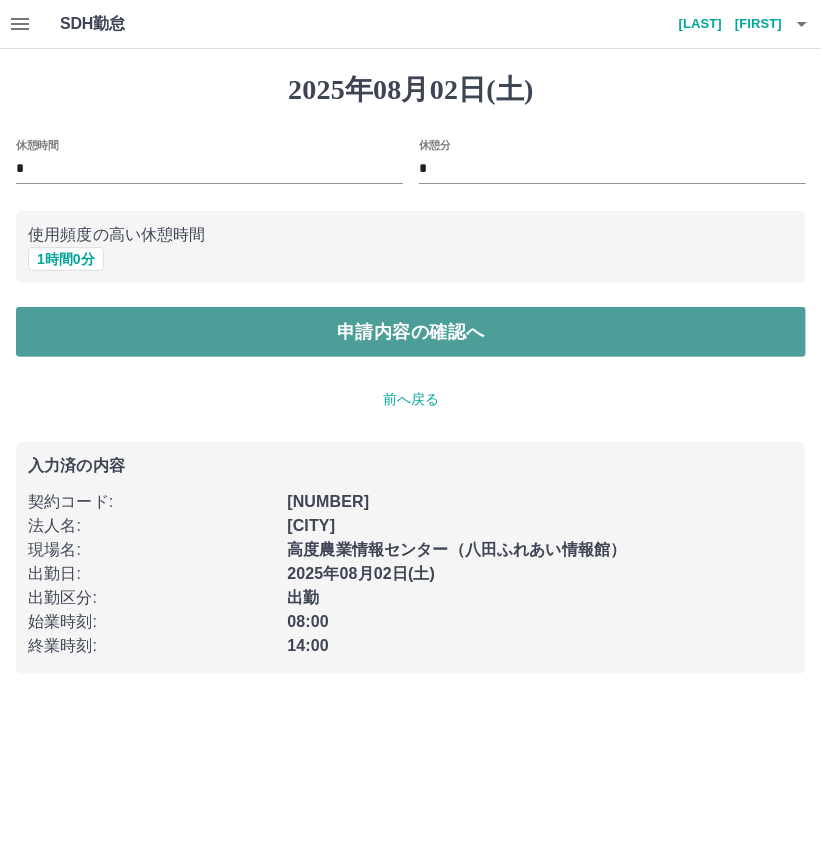 click on "申請内容の確認へ" at bounding box center (411, 332) 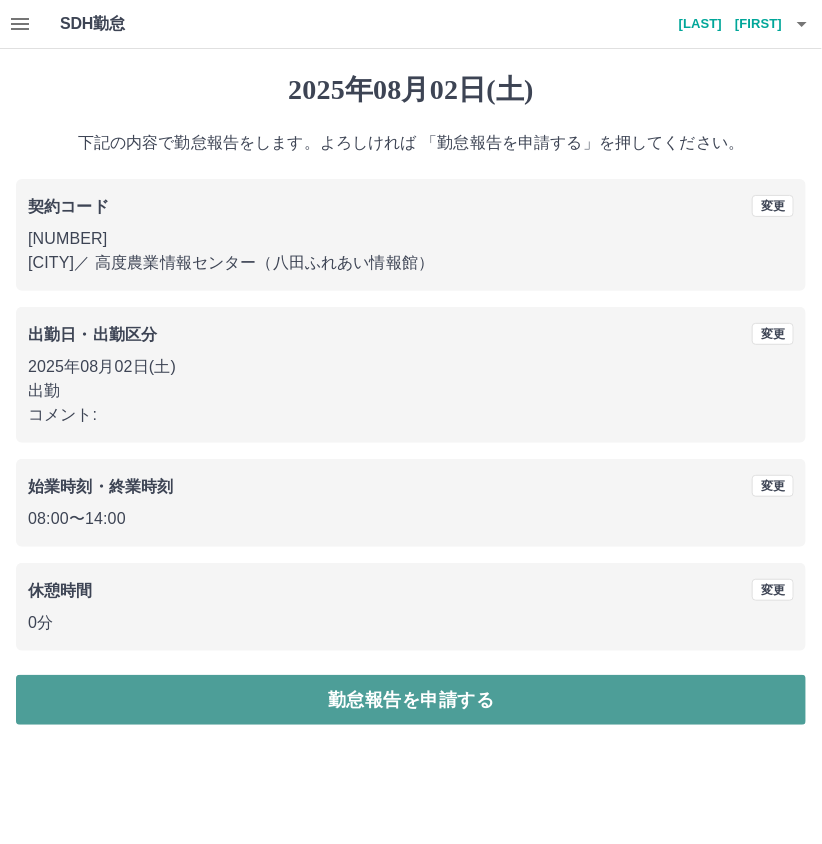 click on "勤怠報告を申請する" at bounding box center (411, 700) 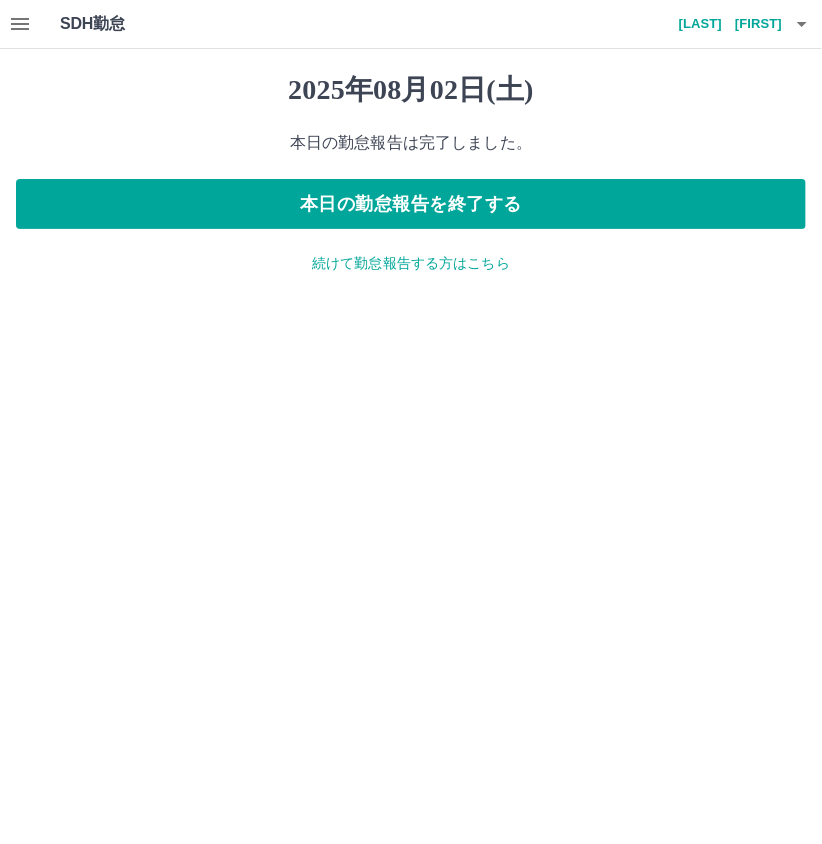 click on "続けて勤怠報告する方はこちら" at bounding box center [411, 263] 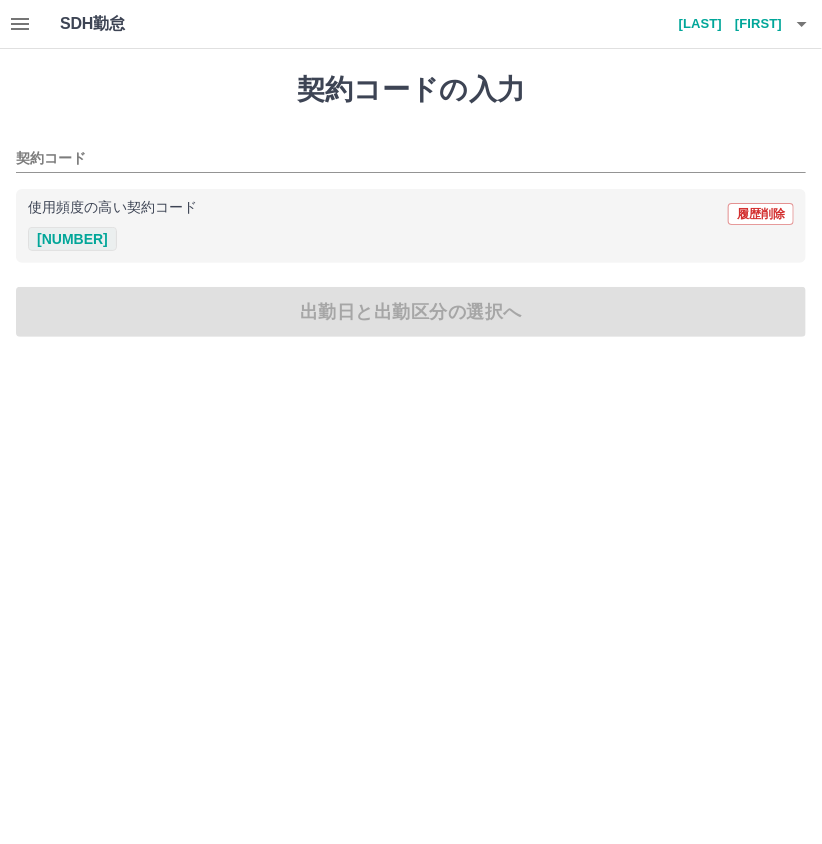 click on "38434001" at bounding box center [72, 239] 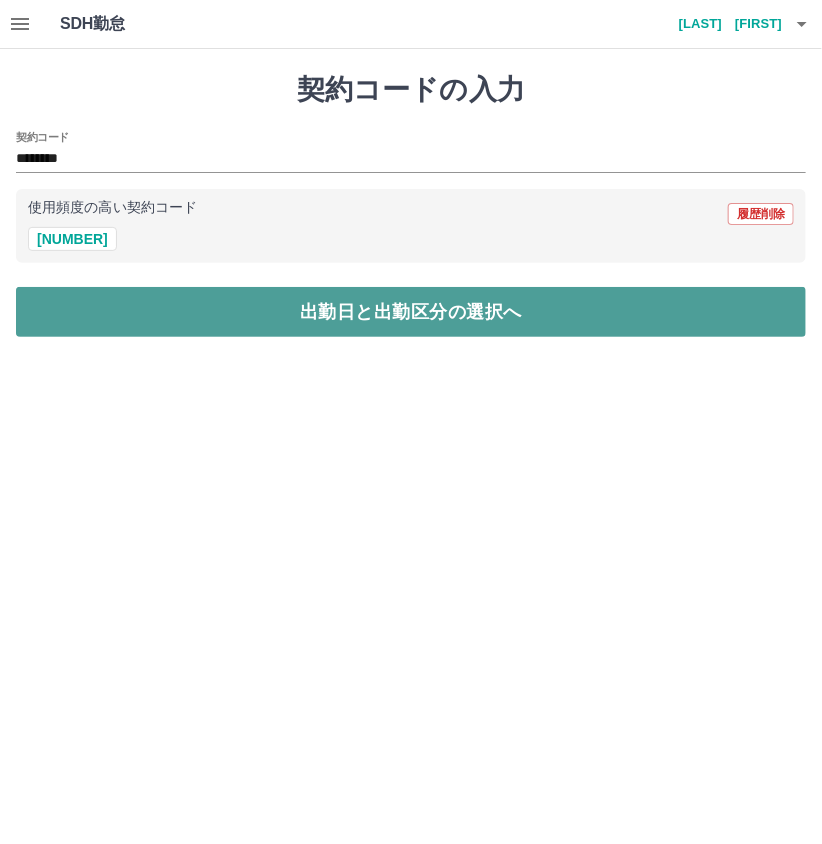 click on "出勤日と出勤区分の選択へ" at bounding box center (411, 312) 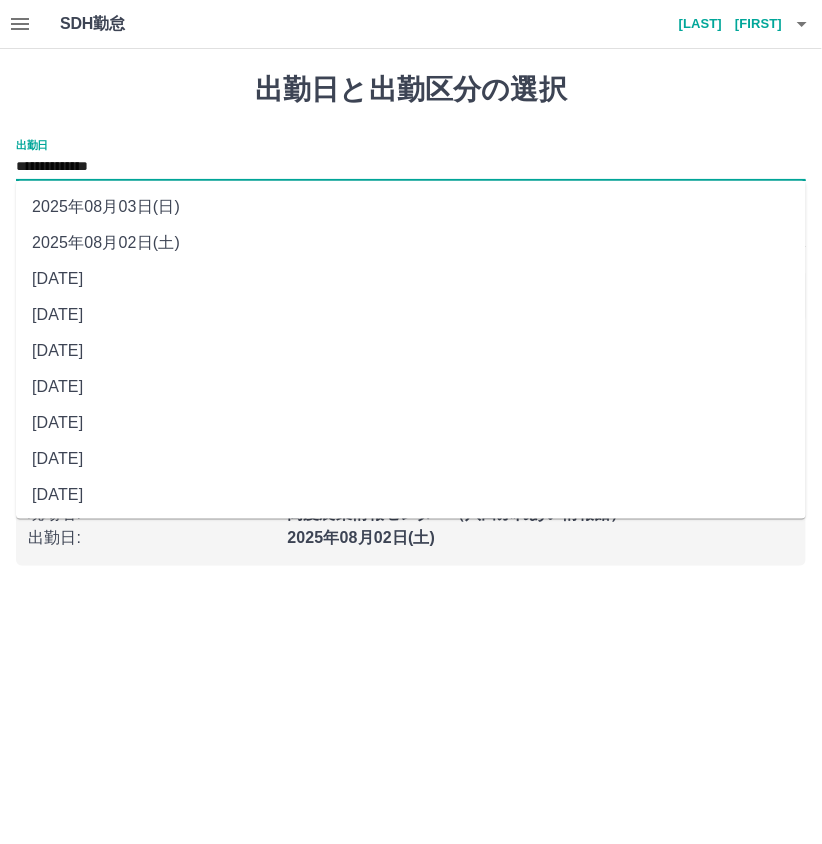 click on "**********" at bounding box center [411, 167] 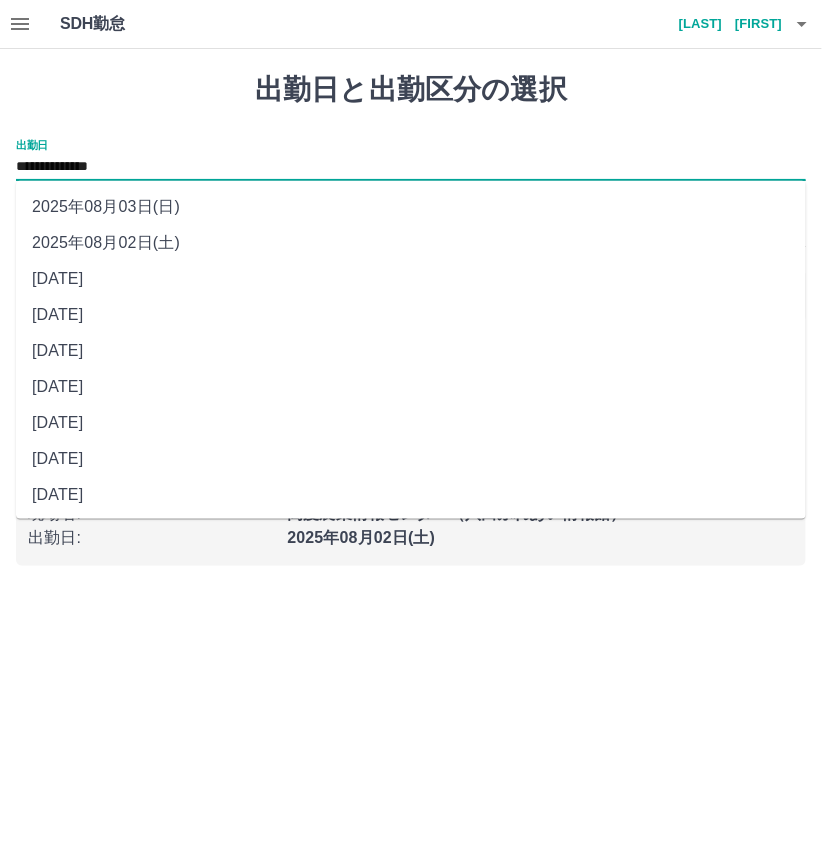click on "2025年08月03日(日)" at bounding box center (411, 207) 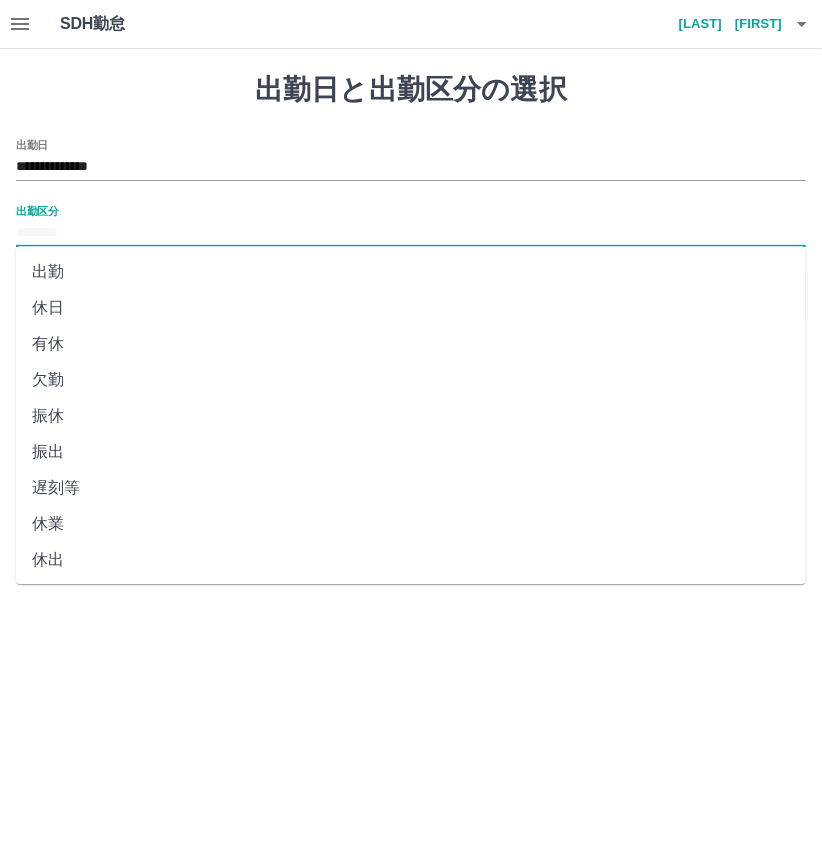click on "出勤区分" at bounding box center (411, 233) 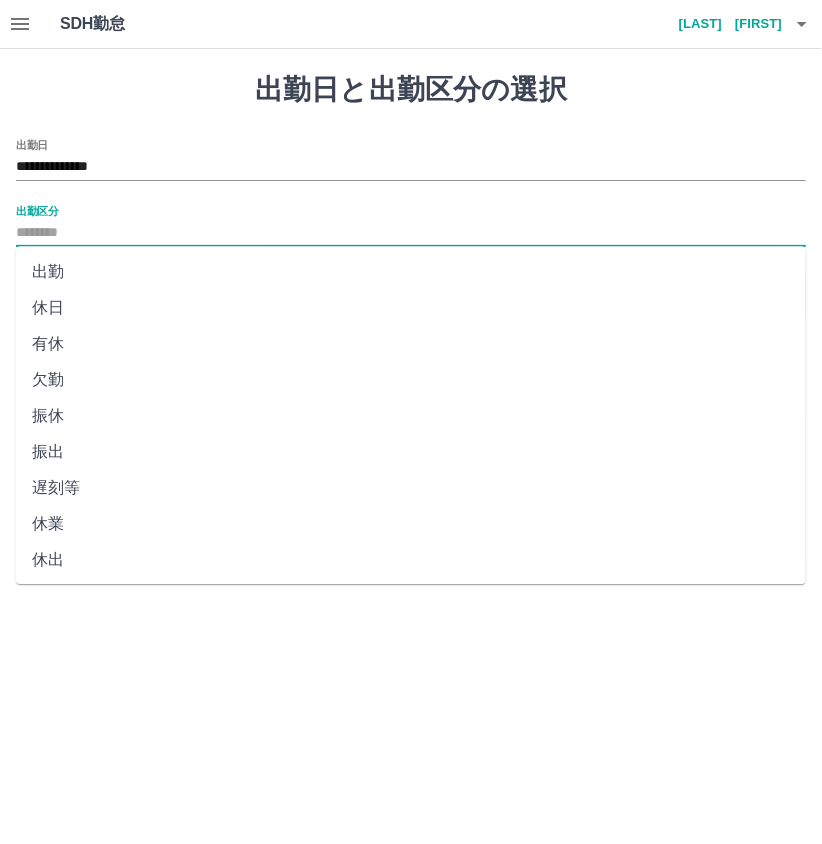 click on "休日" at bounding box center [411, 308] 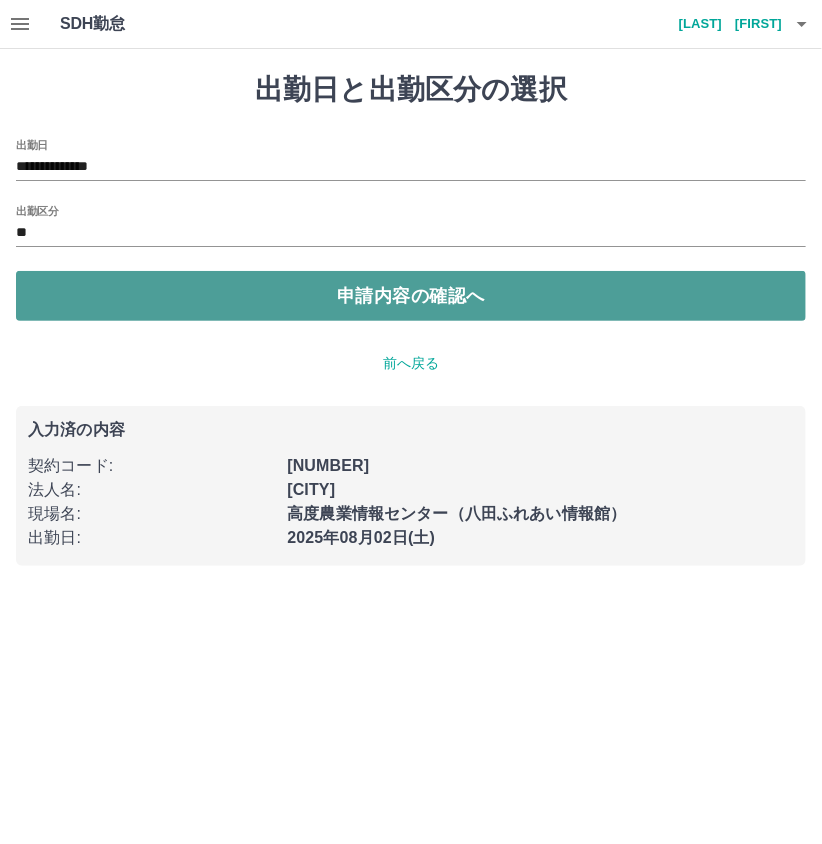 click on "申請内容の確認へ" at bounding box center [411, 296] 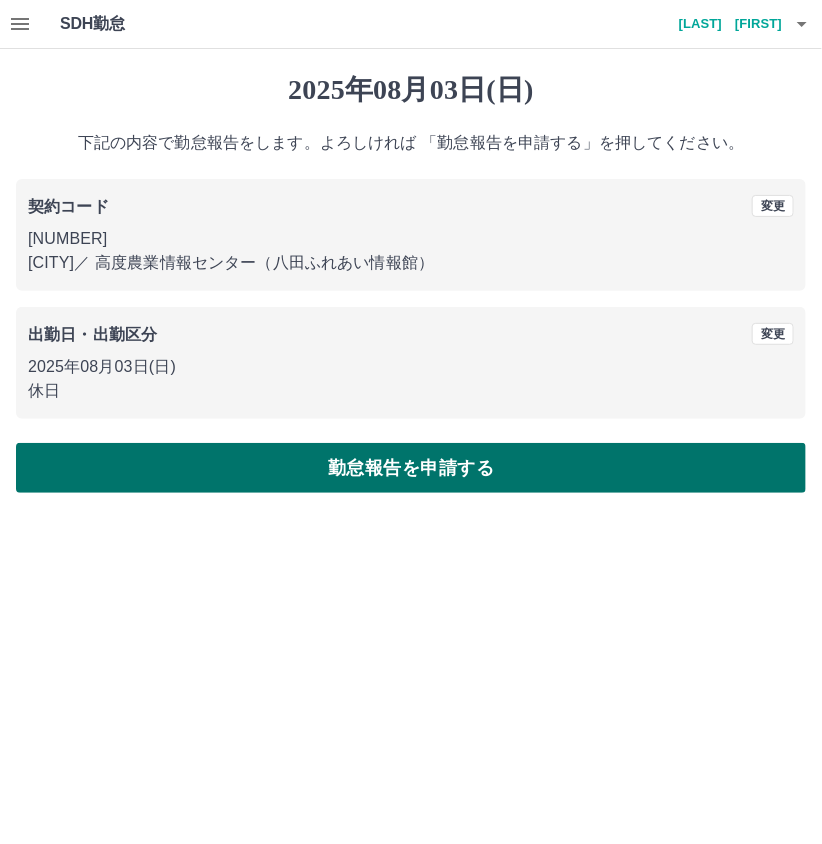 click on "勤怠報告を申請する" at bounding box center (411, 468) 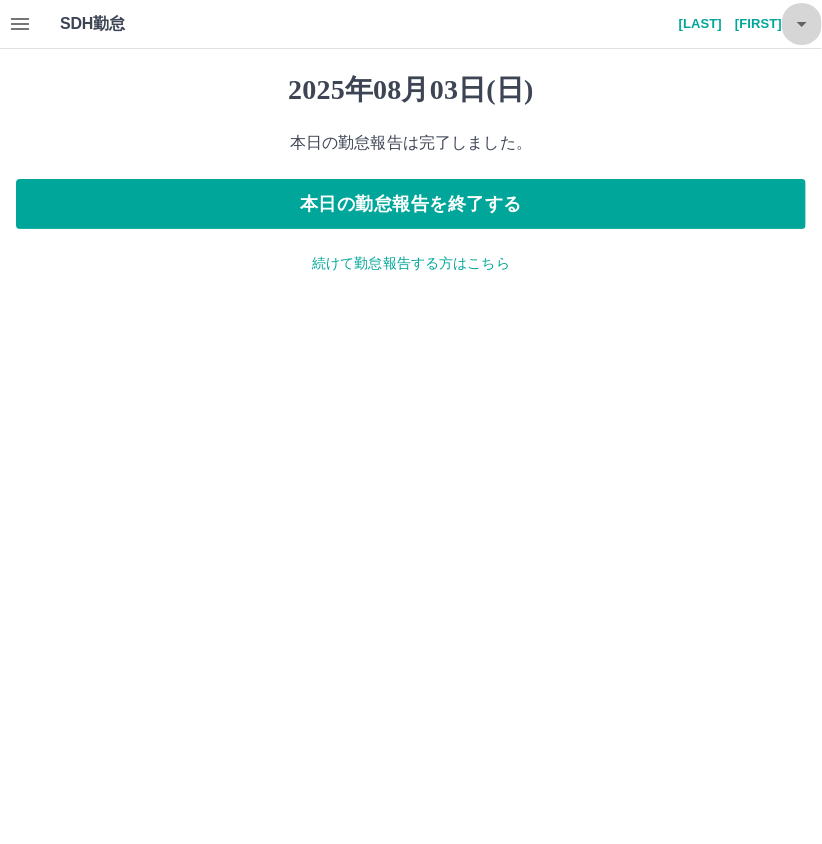 click 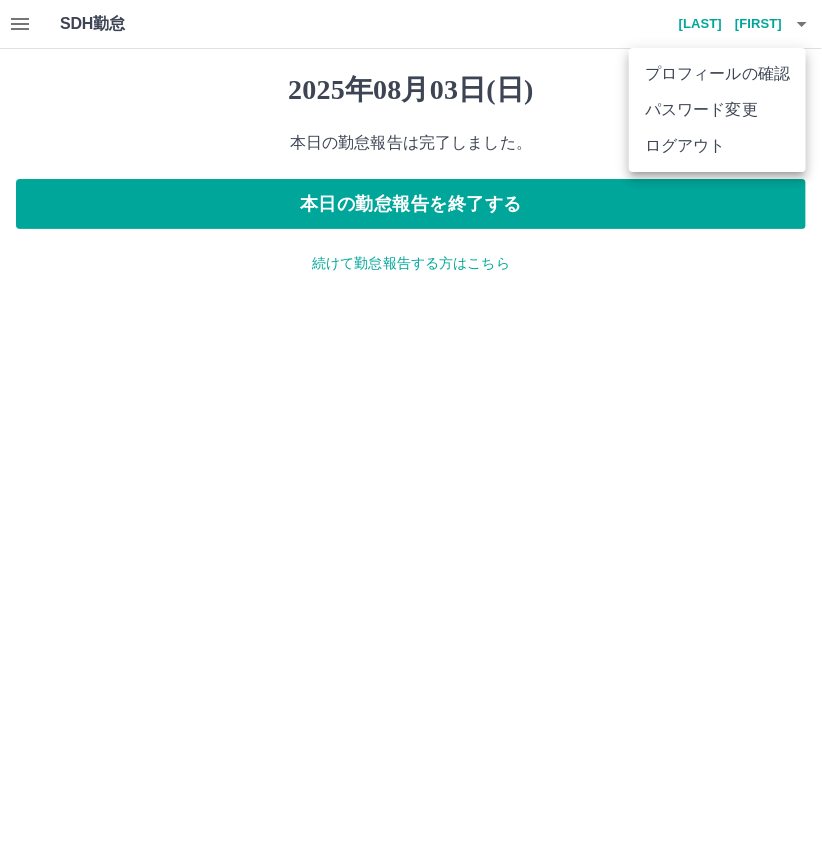 click on "ログアウト" at bounding box center [717, 146] 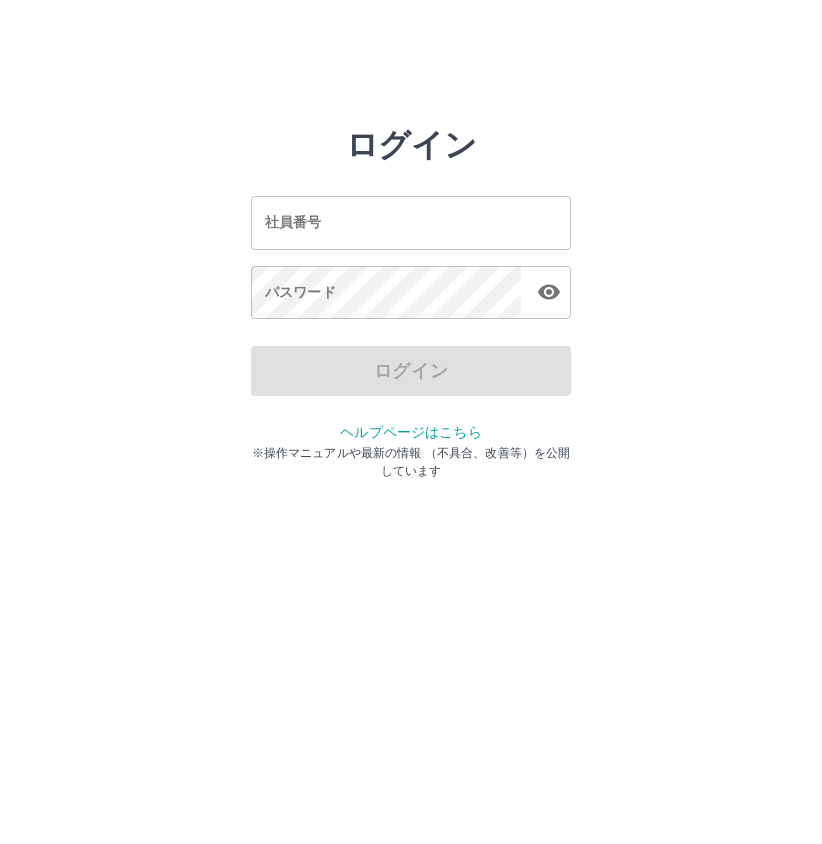 scroll, scrollTop: 0, scrollLeft: 0, axis: both 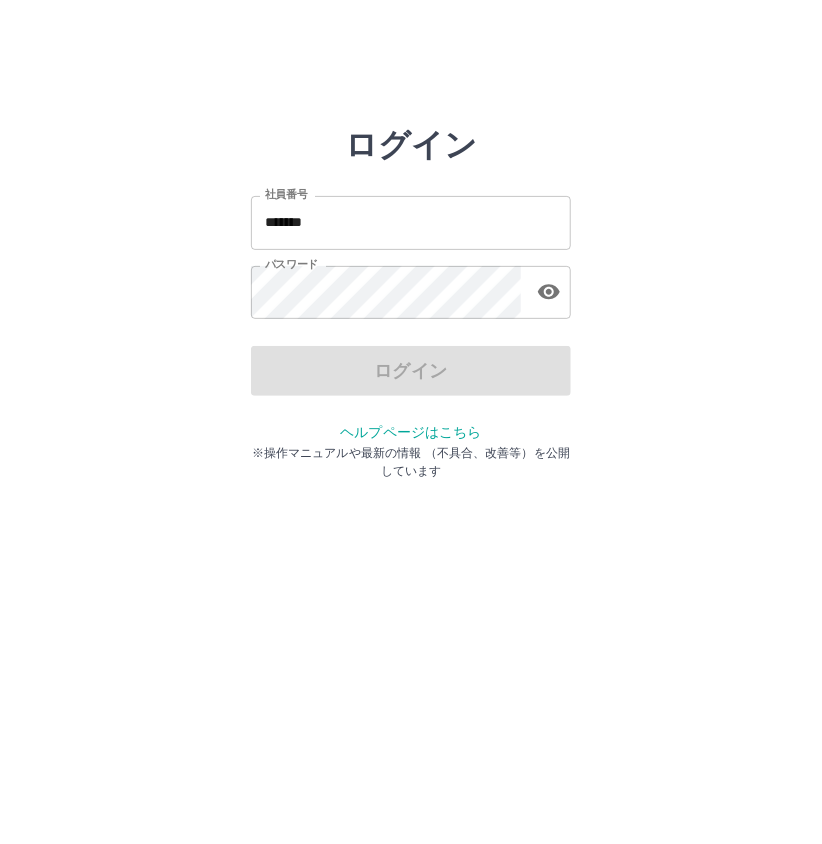 click on "*******" at bounding box center (411, 222) 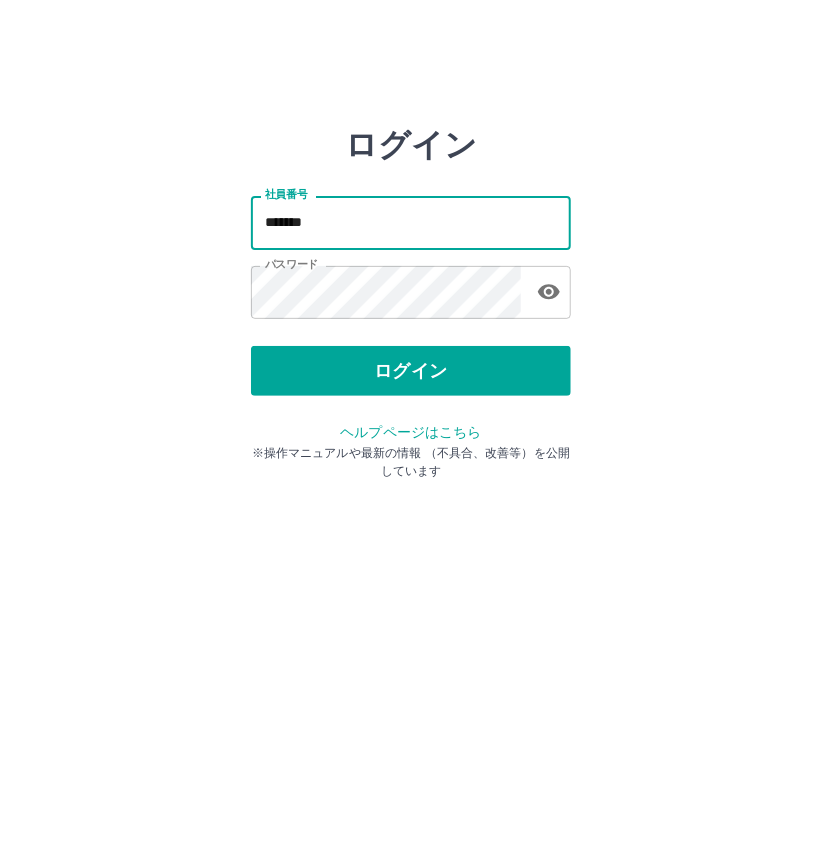 type on "*******" 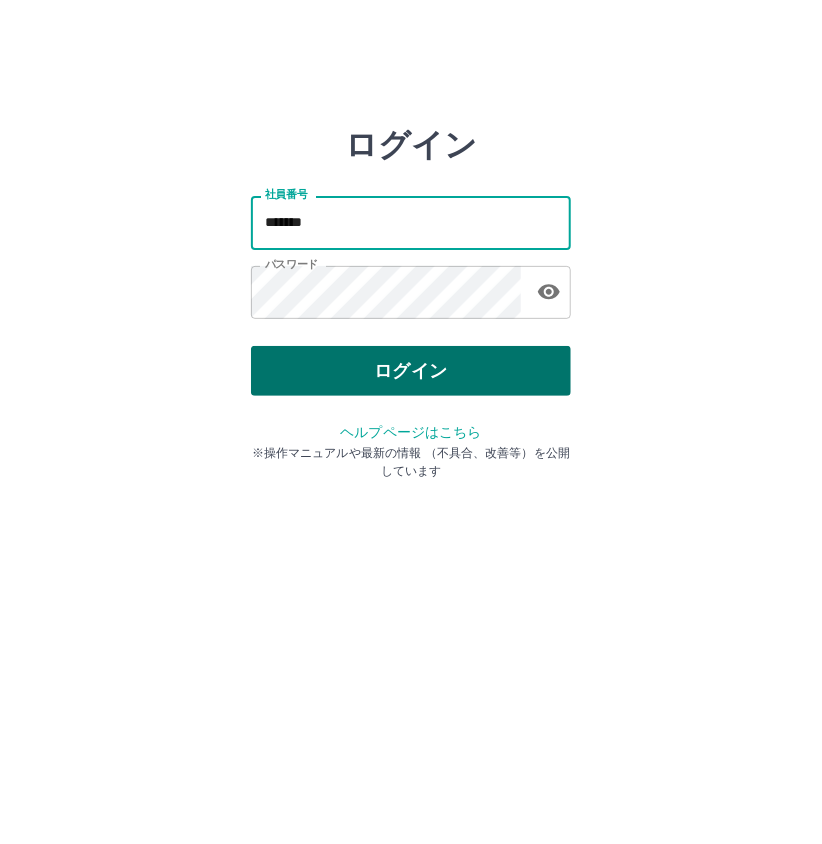 click on "ログイン" at bounding box center (411, 371) 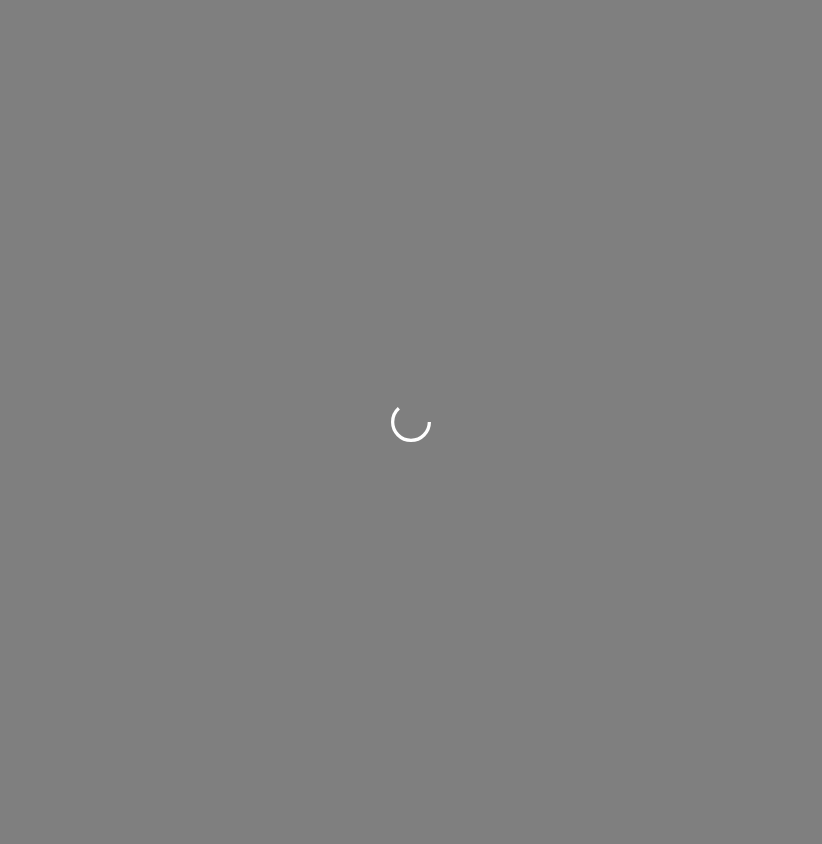 scroll, scrollTop: 0, scrollLeft: 0, axis: both 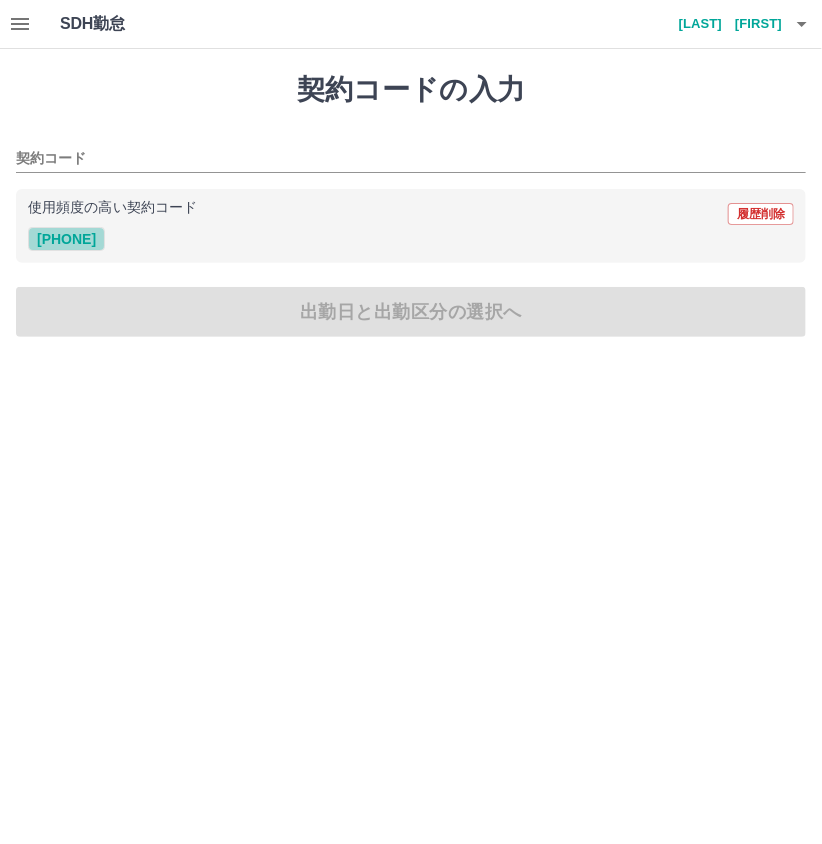 click on "38434001" at bounding box center (66, 239) 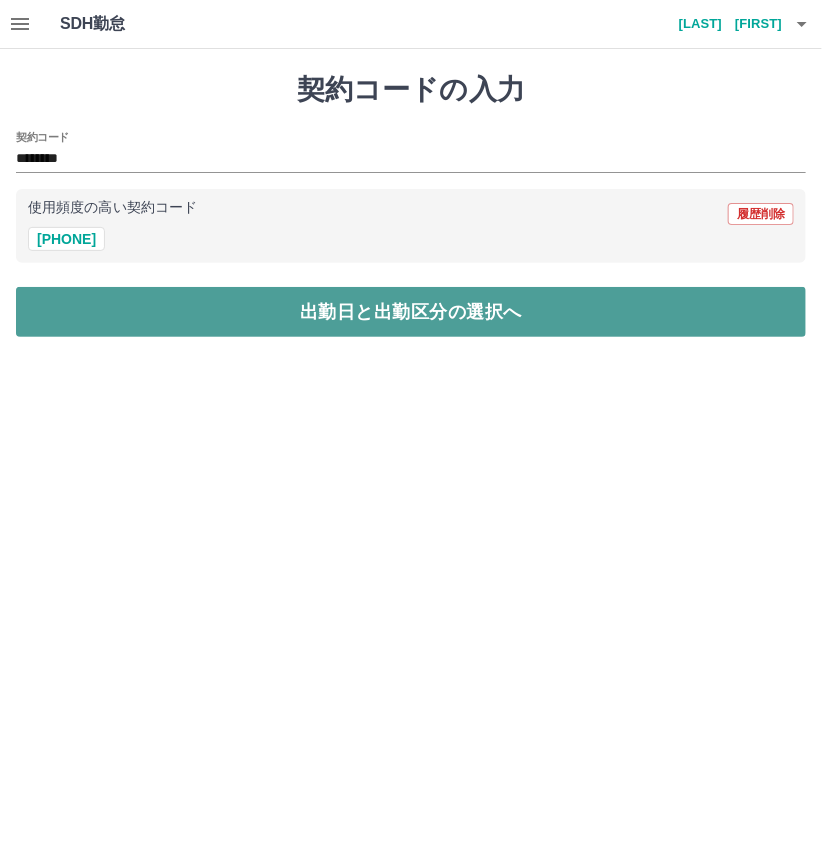 click on "出勤日と出勤区分の選択へ" at bounding box center (411, 312) 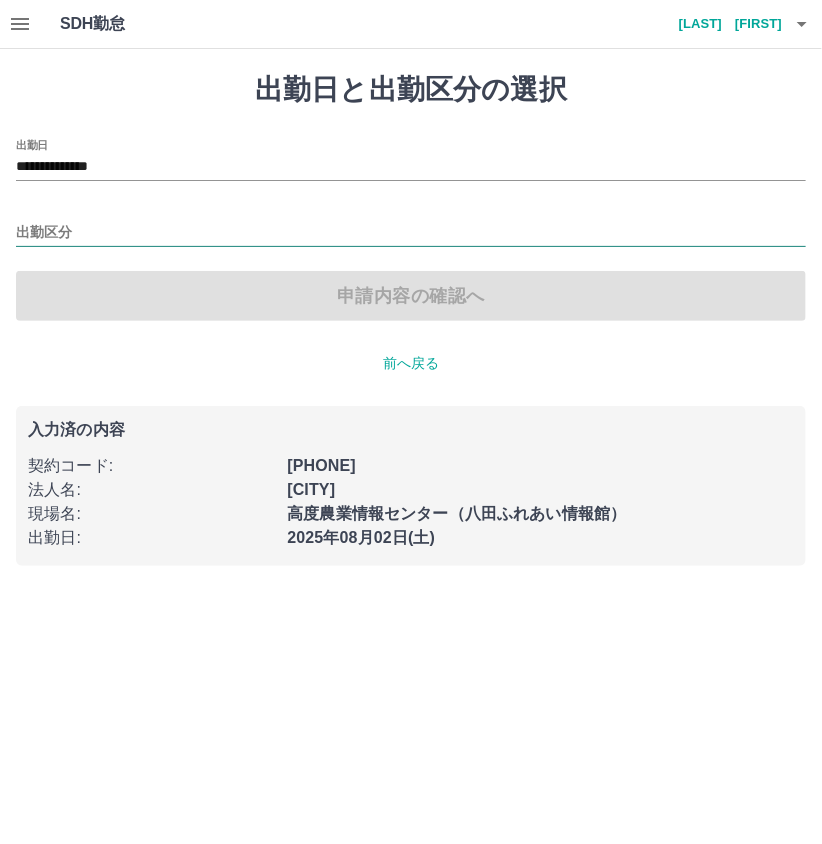 click on "出勤区分" at bounding box center [411, 233] 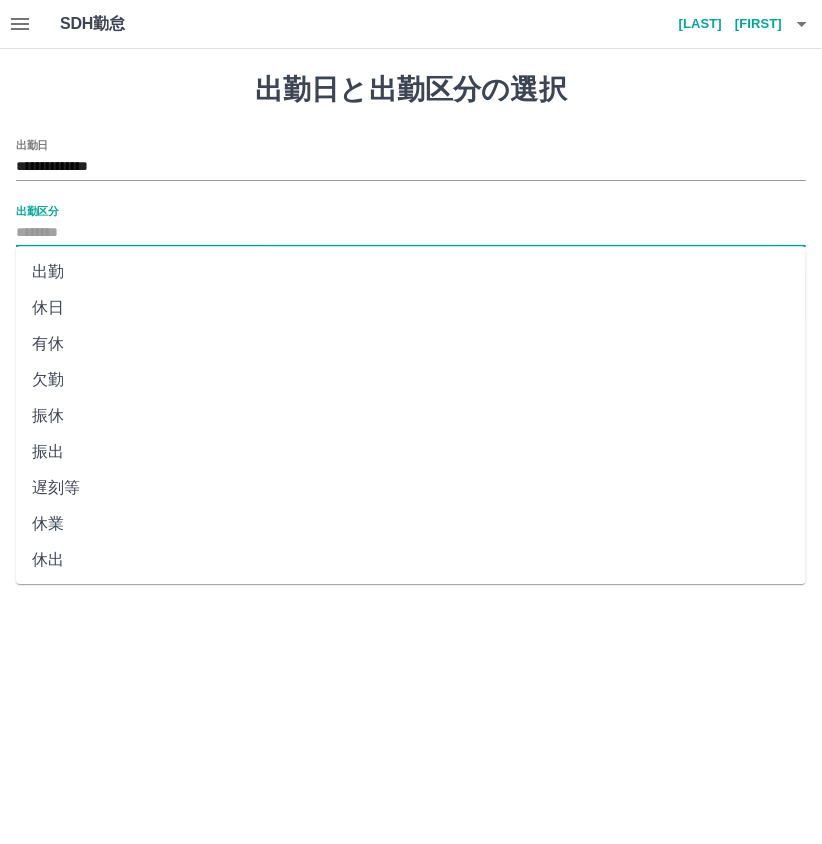 click on "休日" at bounding box center [411, 308] 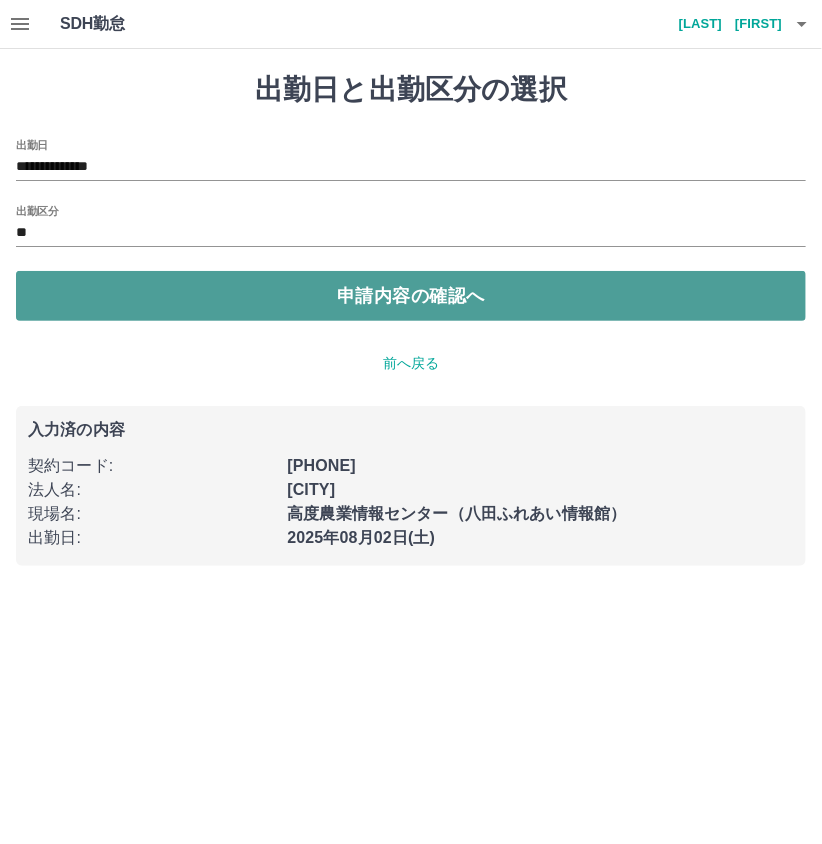 click on "申請内容の確認へ" at bounding box center [411, 296] 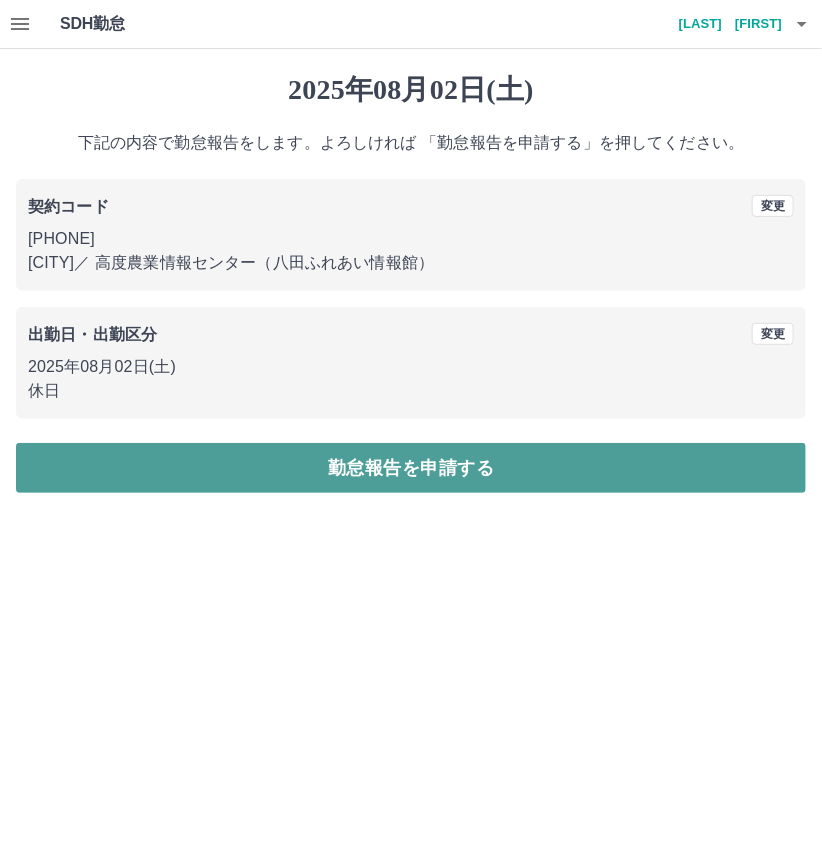 click on "勤怠報告を申請する" at bounding box center (411, 468) 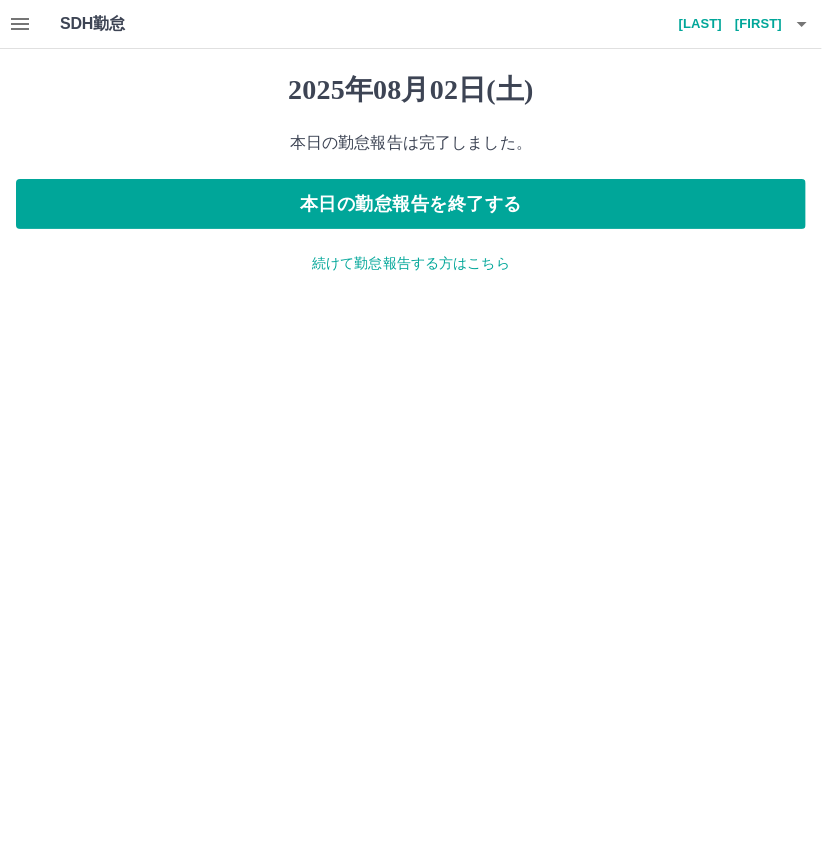 click on "続けて勤怠報告する方はこちら" at bounding box center (411, 263) 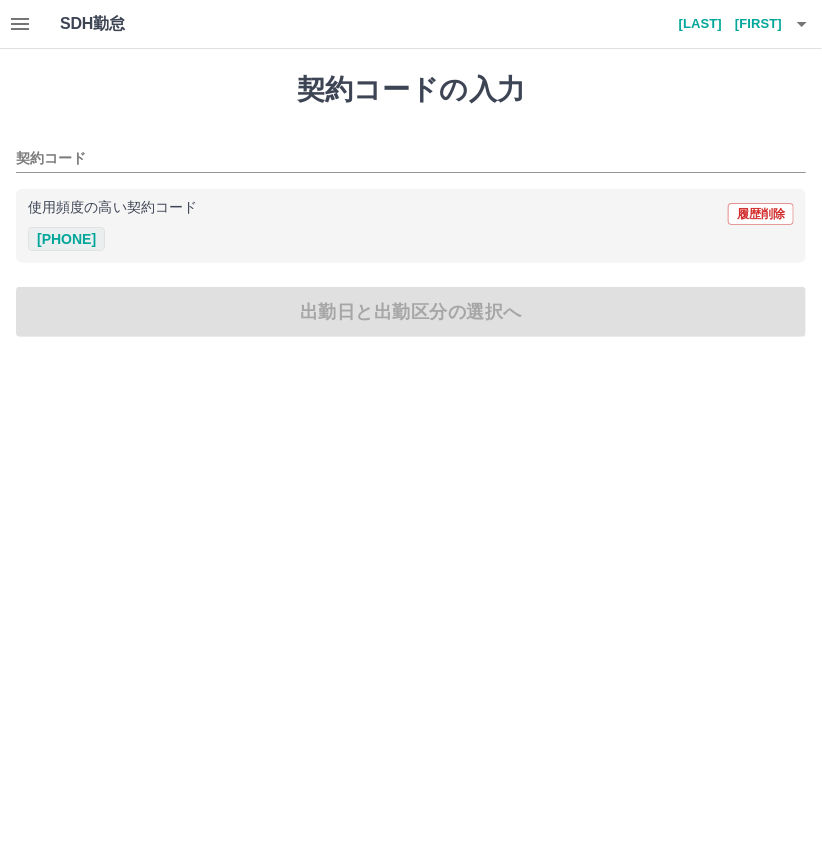 click on "38434001" at bounding box center [66, 239] 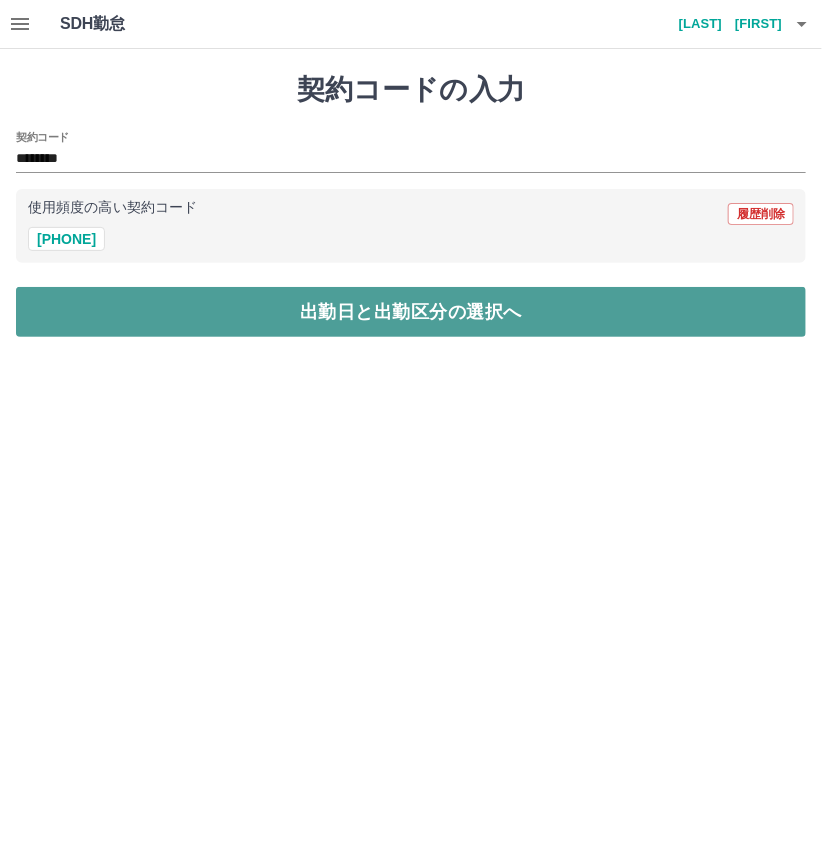 click on "出勤日と出勤区分の選択へ" at bounding box center [411, 312] 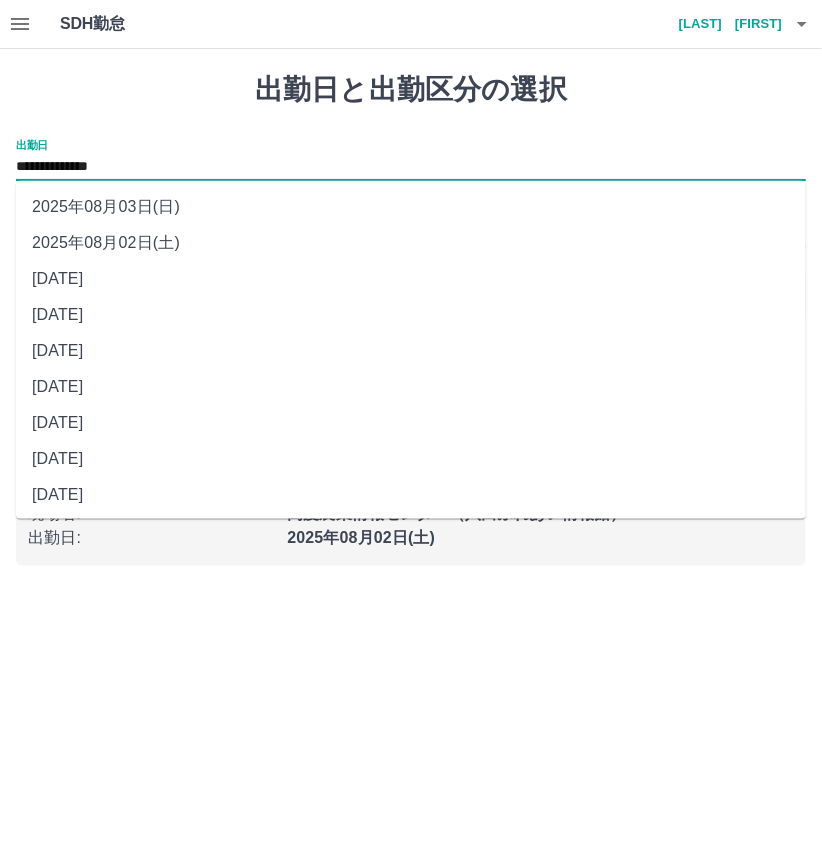 click on "**********" at bounding box center (411, 167) 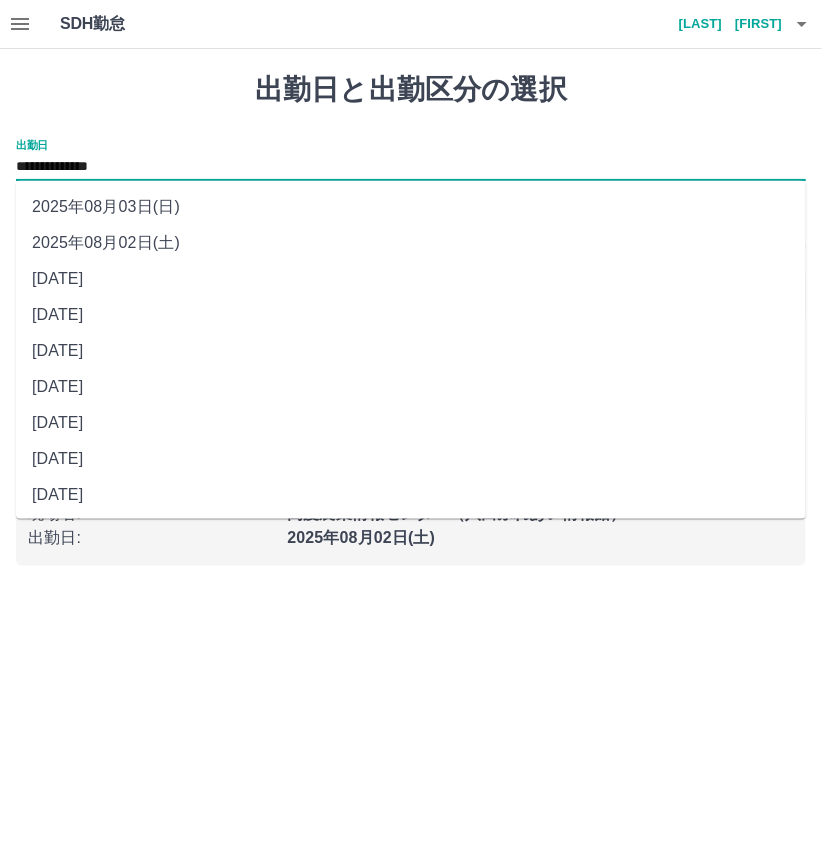 click on "2025年08月03日(日)" at bounding box center [411, 207] 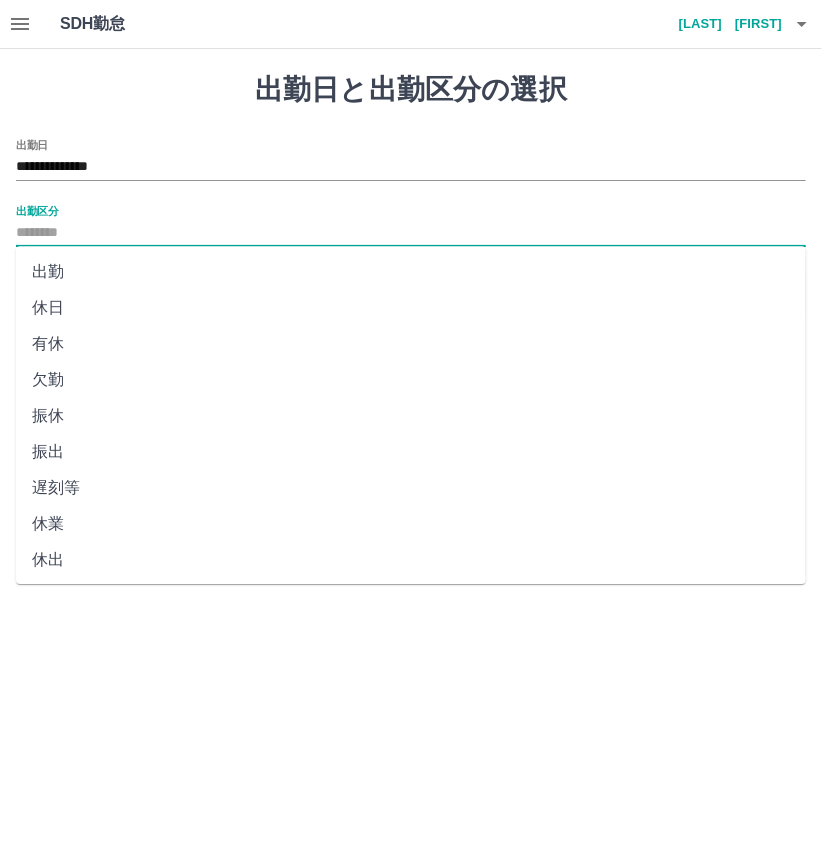 click on "出勤区分" at bounding box center (411, 233) 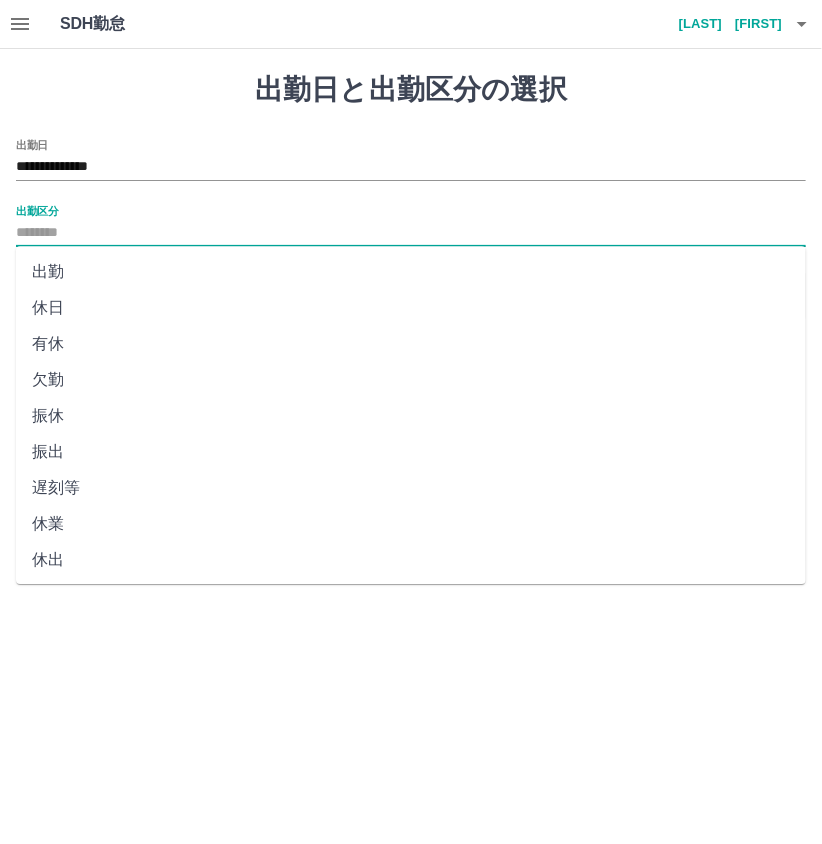 click on "休日" at bounding box center [411, 308] 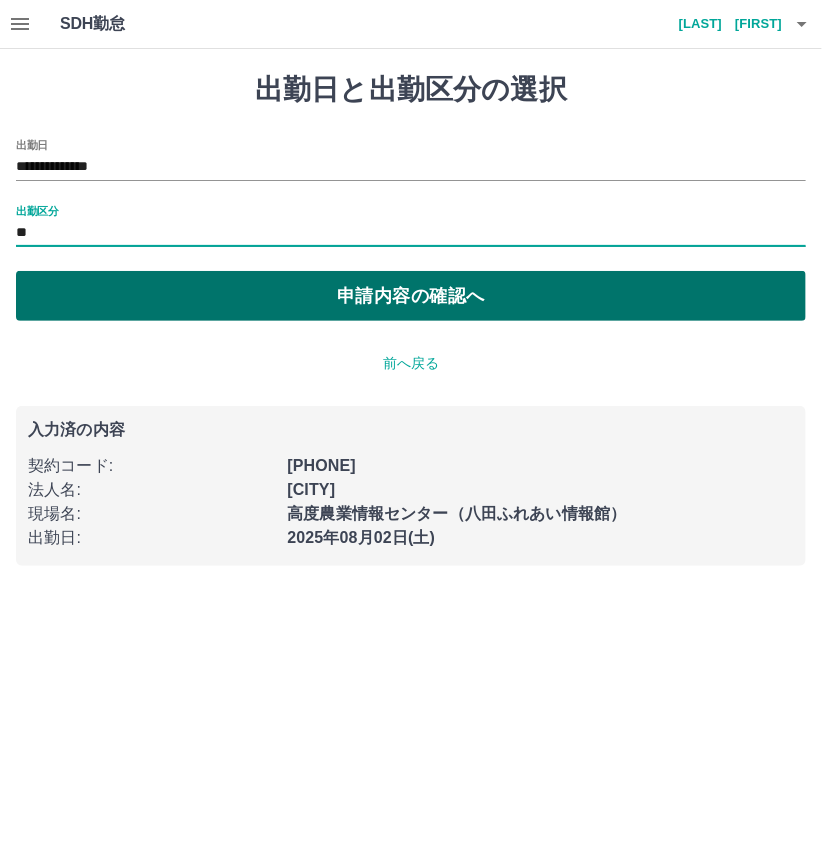 click on "申請内容の確認へ" at bounding box center (411, 296) 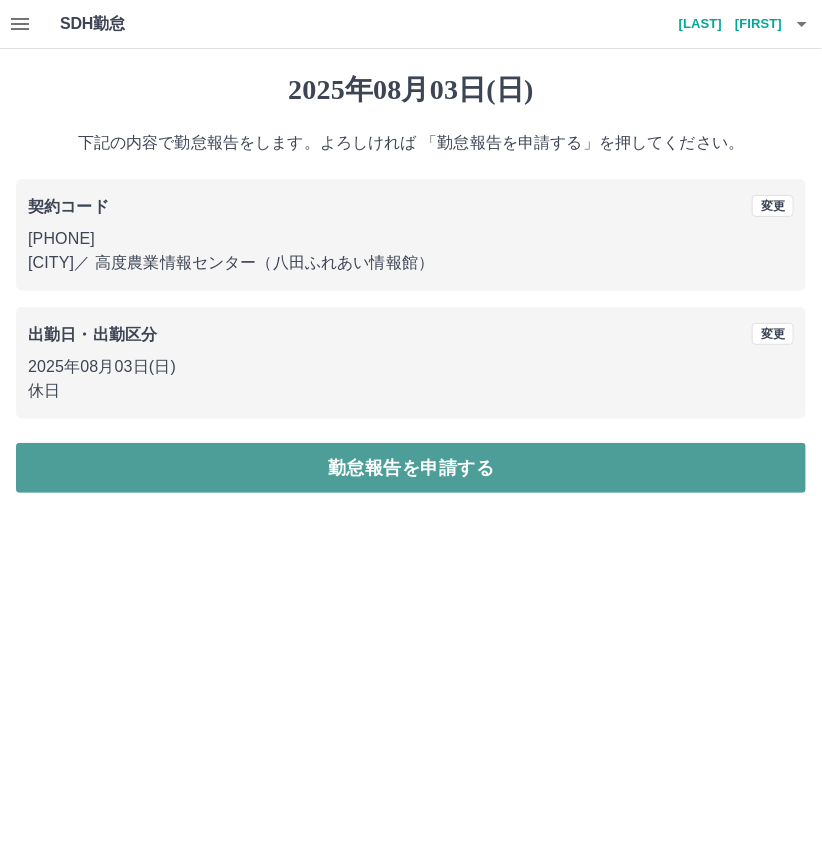 click on "勤怠報告を申請する" at bounding box center [411, 468] 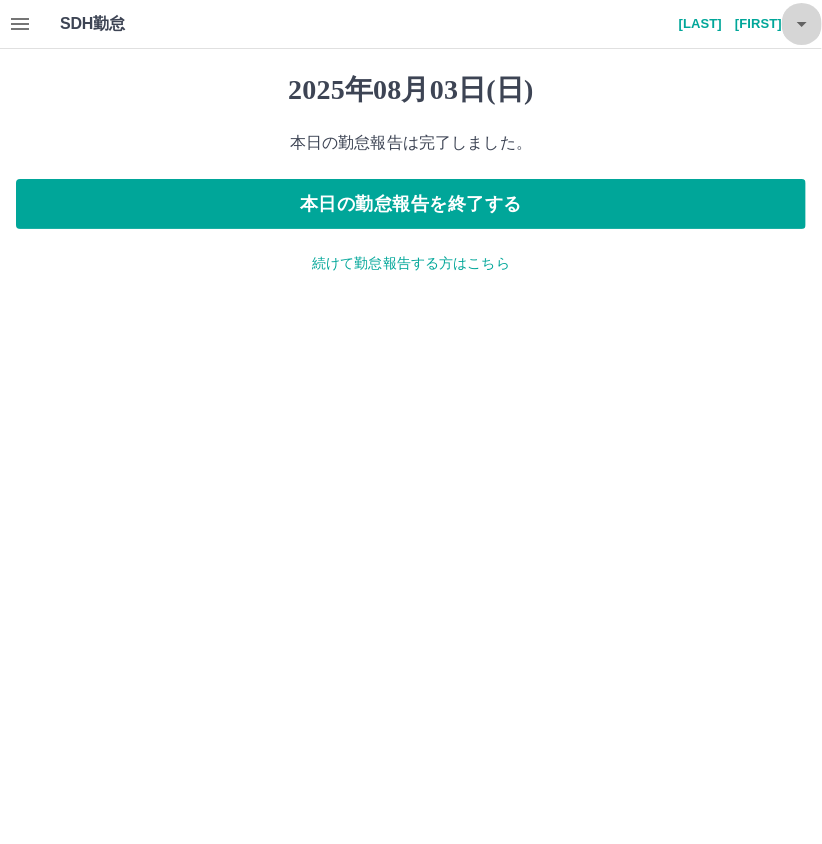 click at bounding box center [802, 24] 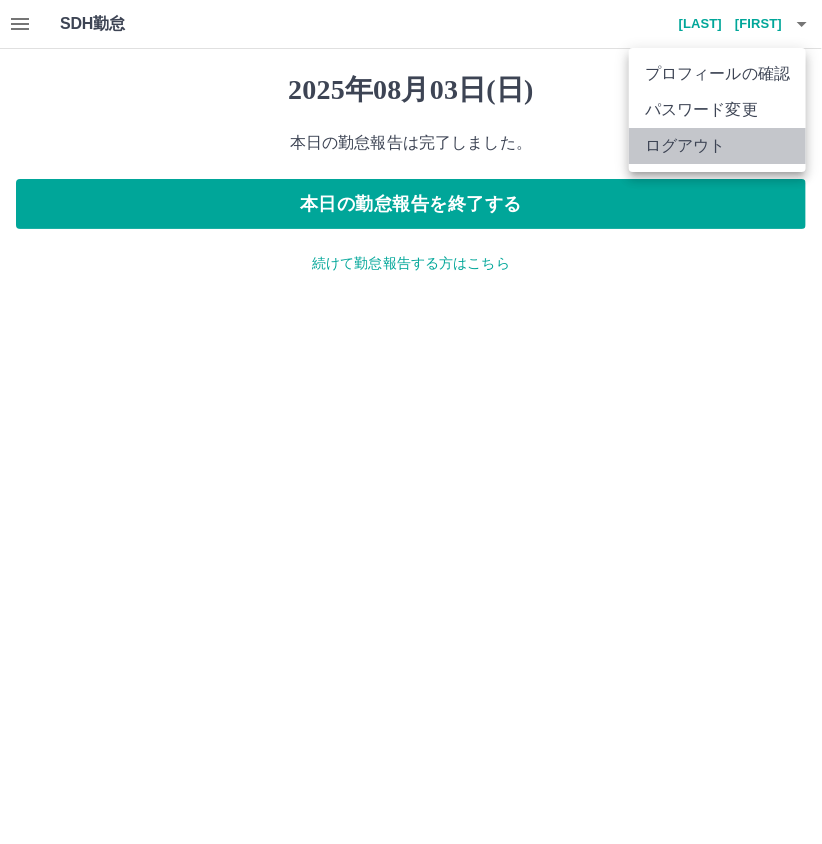 click on "ログアウト" at bounding box center [717, 146] 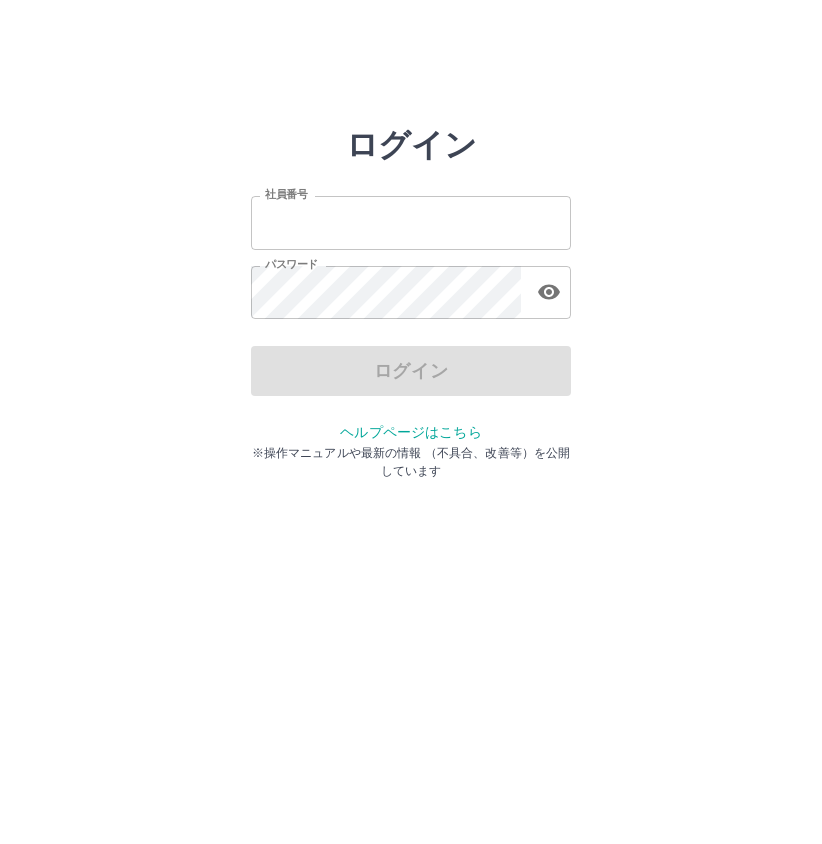 scroll, scrollTop: 0, scrollLeft: 0, axis: both 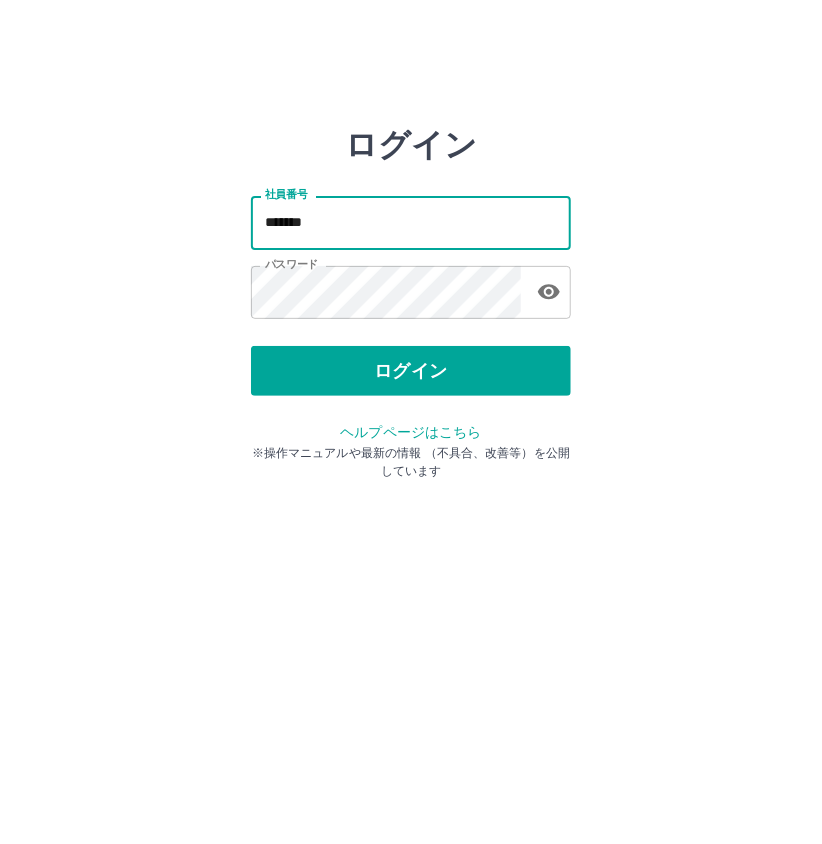 click on "*******" at bounding box center [411, 222] 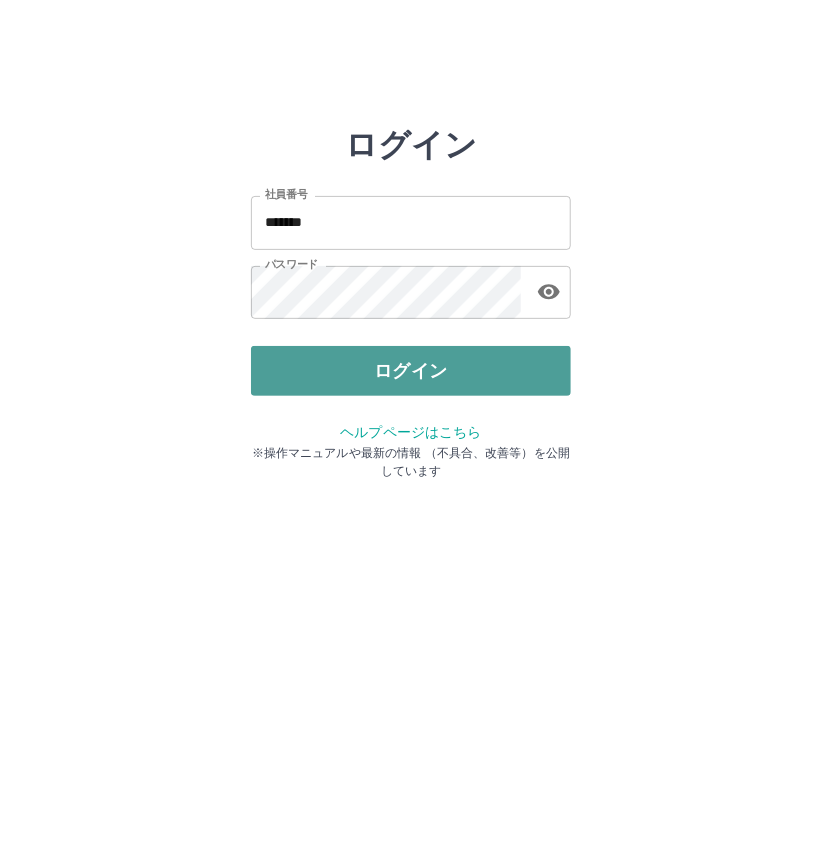 click on "ログイン" at bounding box center (411, 371) 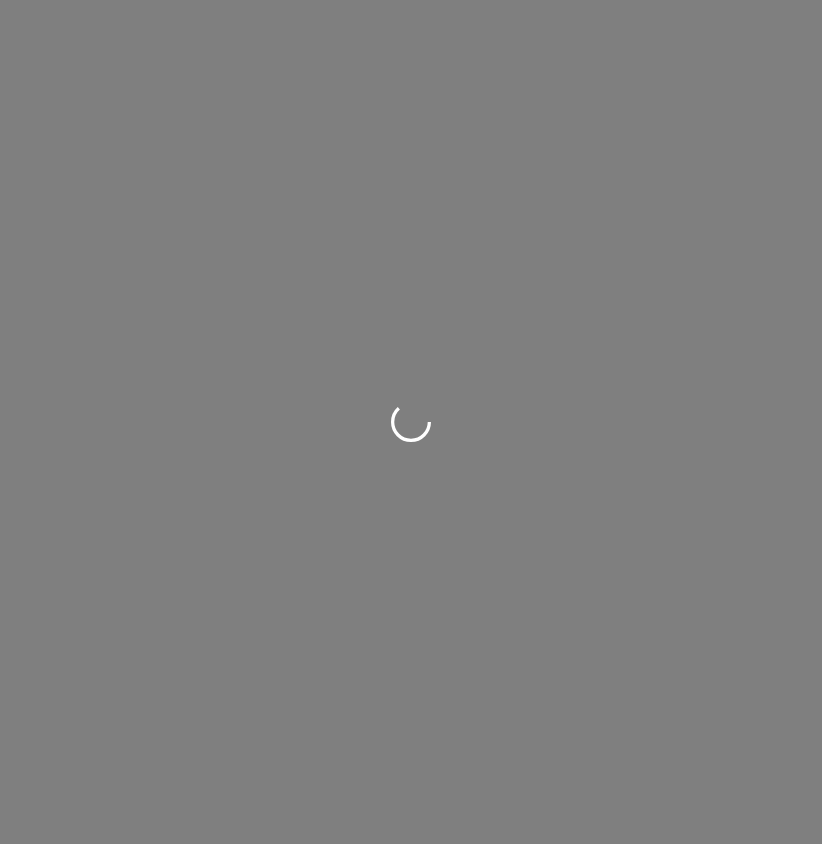 scroll, scrollTop: 0, scrollLeft: 0, axis: both 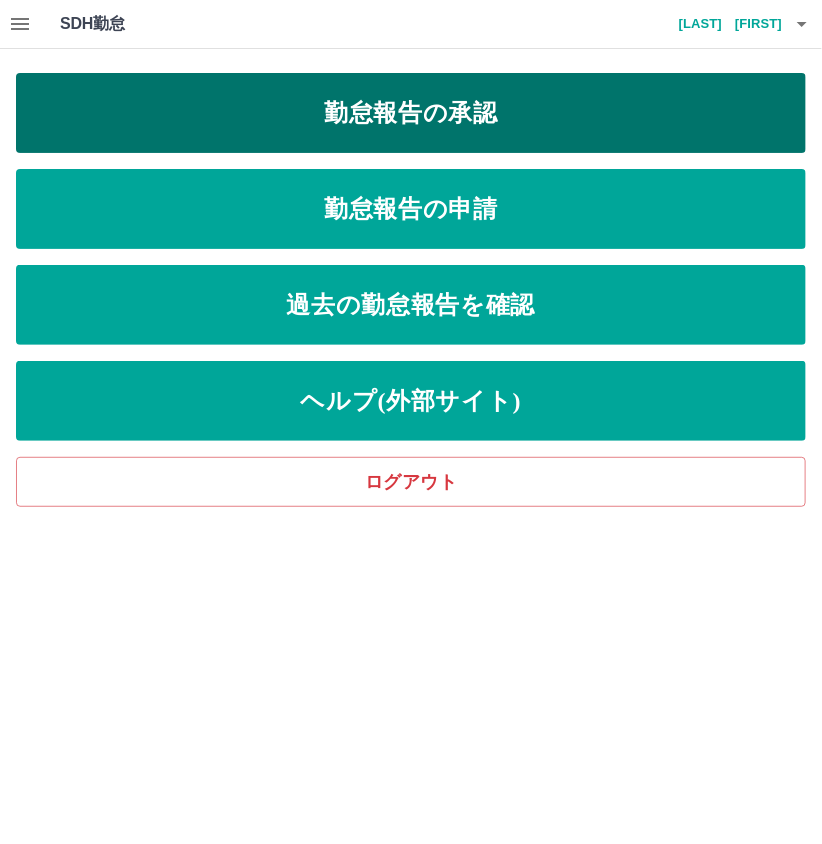 click on "勤怠報告の承認" at bounding box center (411, 113) 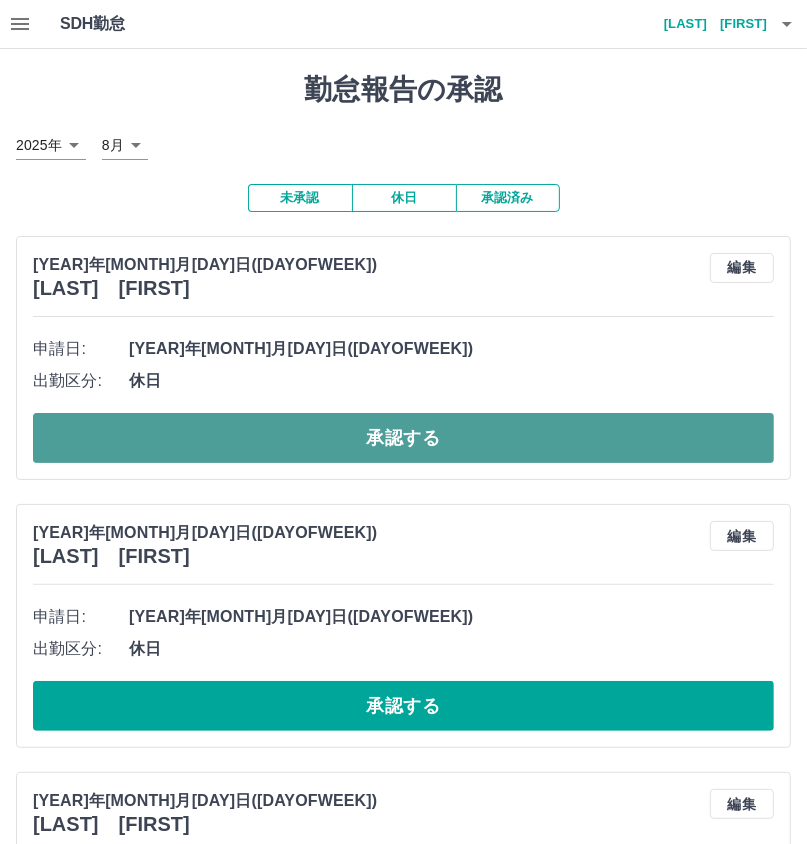 click on "承認する" at bounding box center [403, 438] 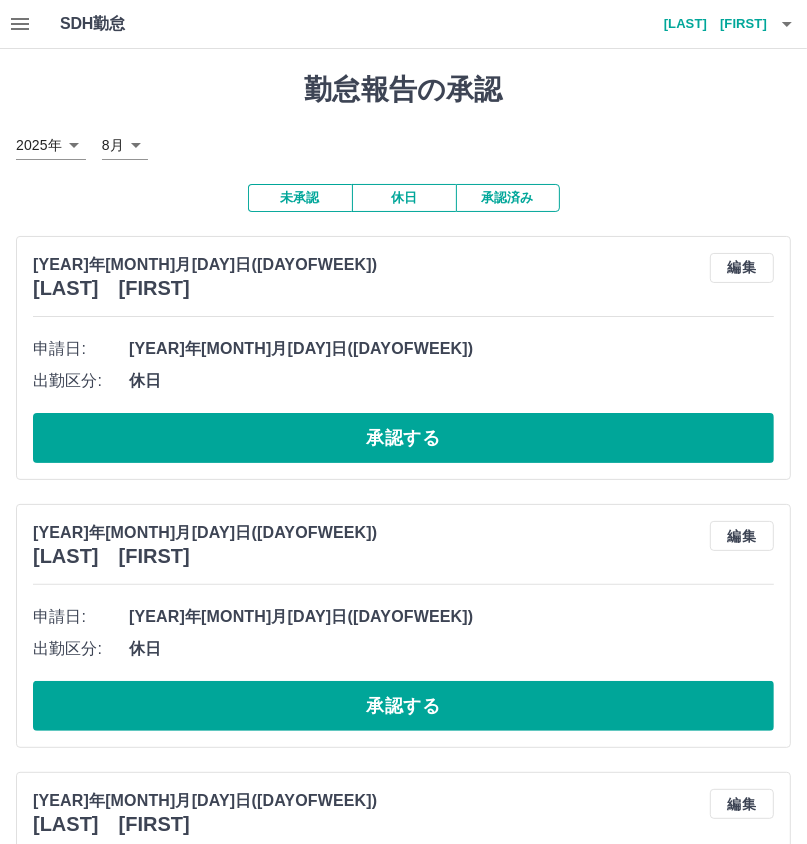click on "承認する" at bounding box center (403, 438) 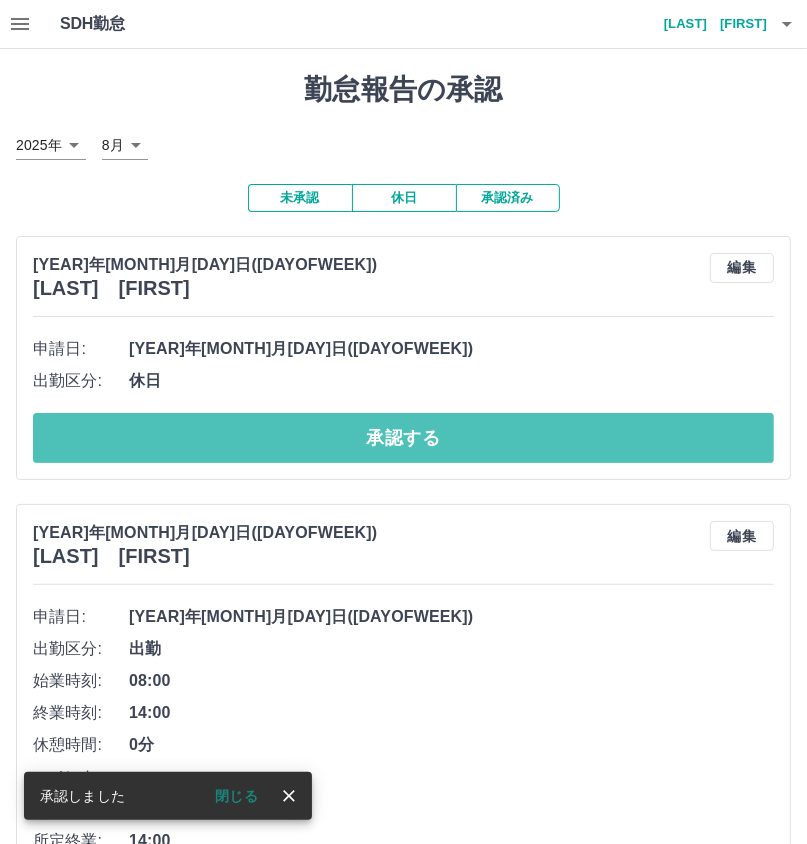 click on "承認する" at bounding box center [403, 438] 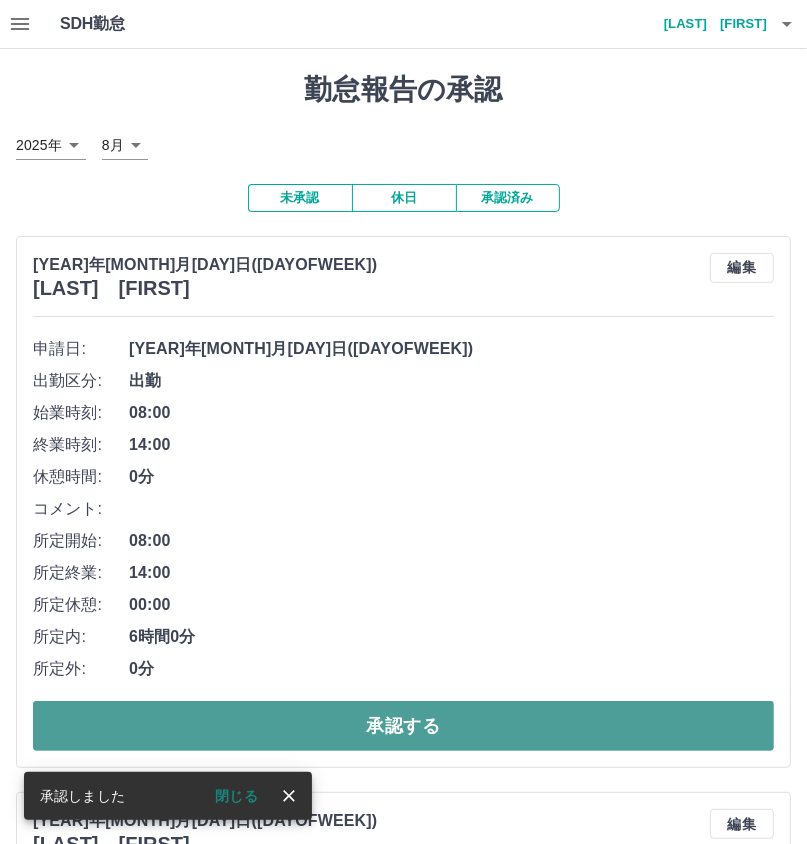 click on "承認する" at bounding box center [403, 726] 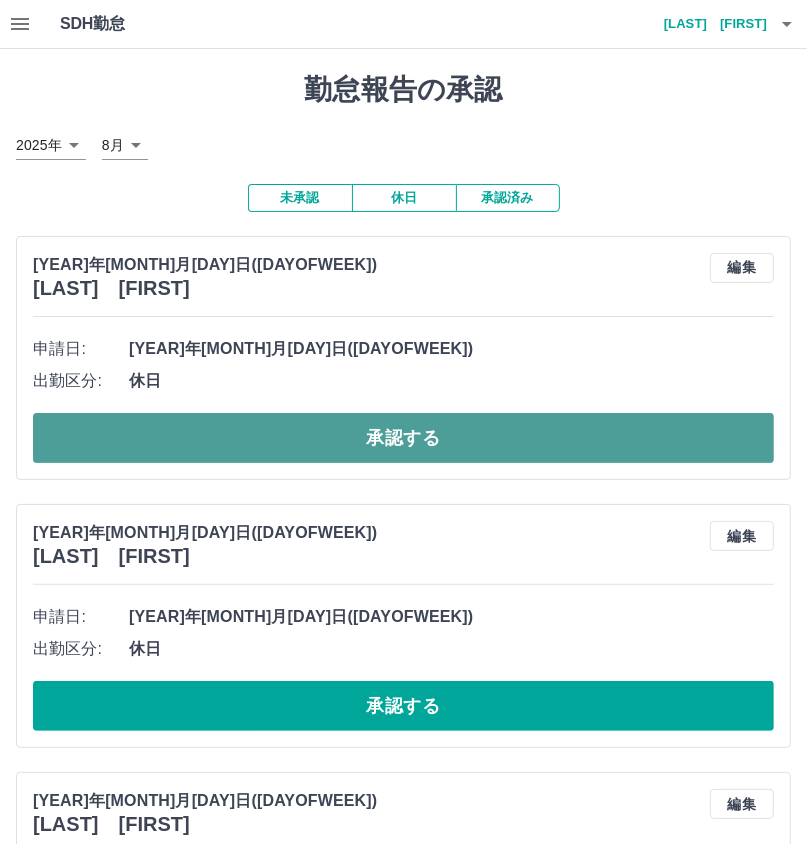 click on "承認する" at bounding box center [403, 438] 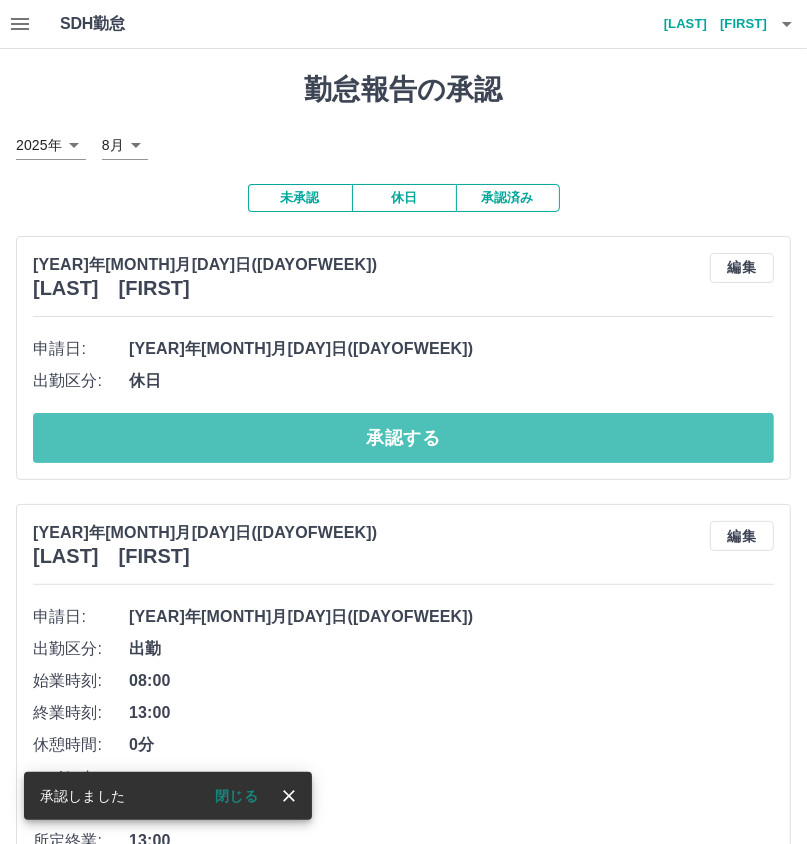click on "承認する" at bounding box center (403, 438) 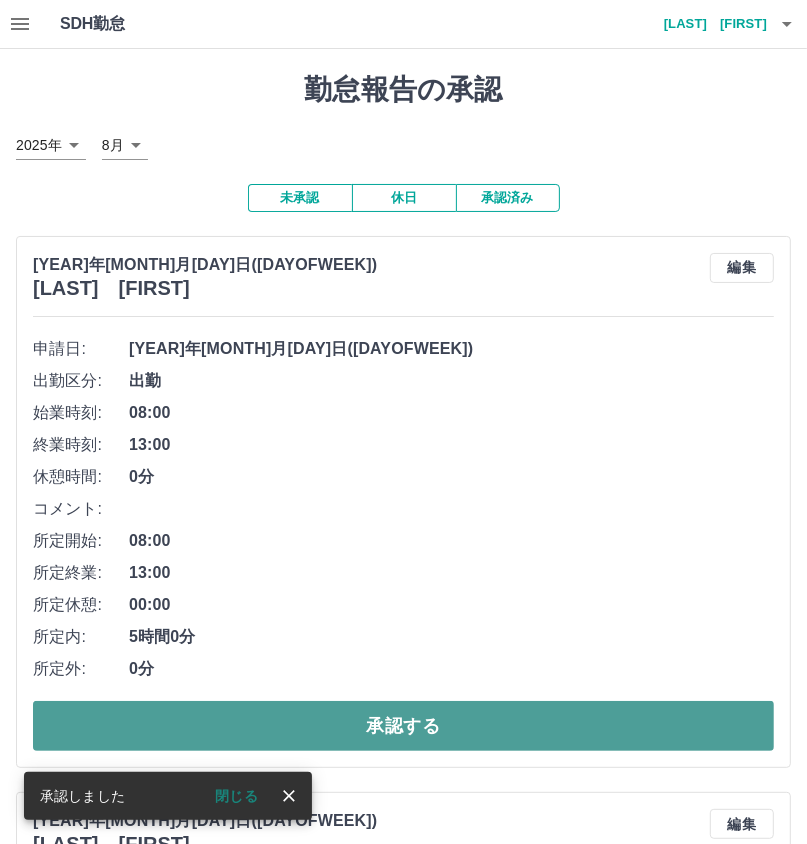 click on "承認する" at bounding box center (403, 726) 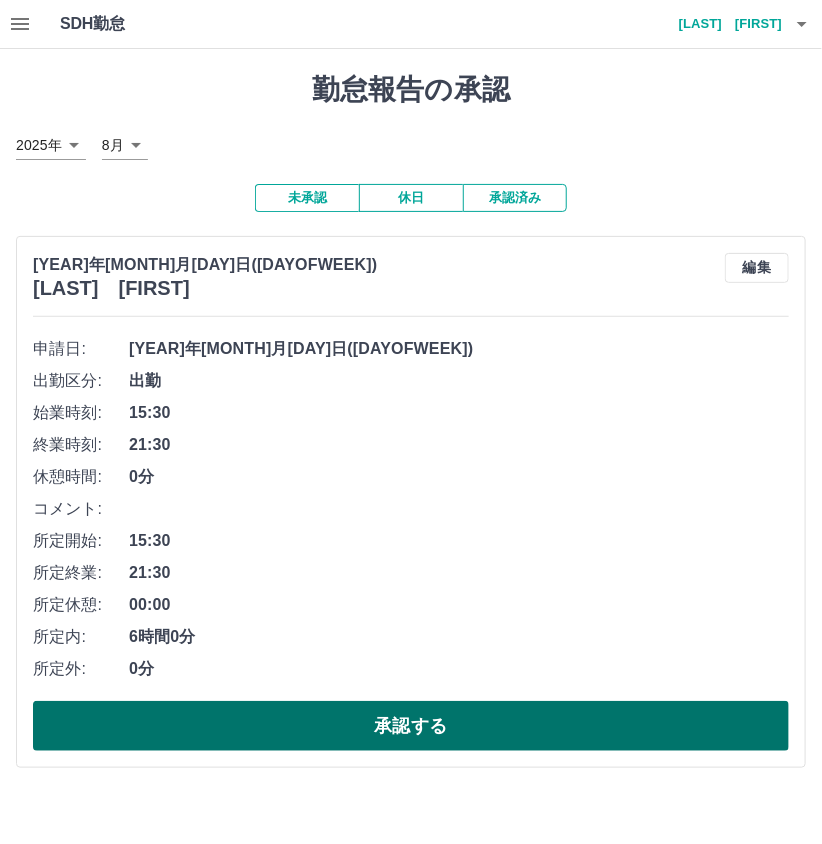 click on "承認する" at bounding box center [411, 726] 